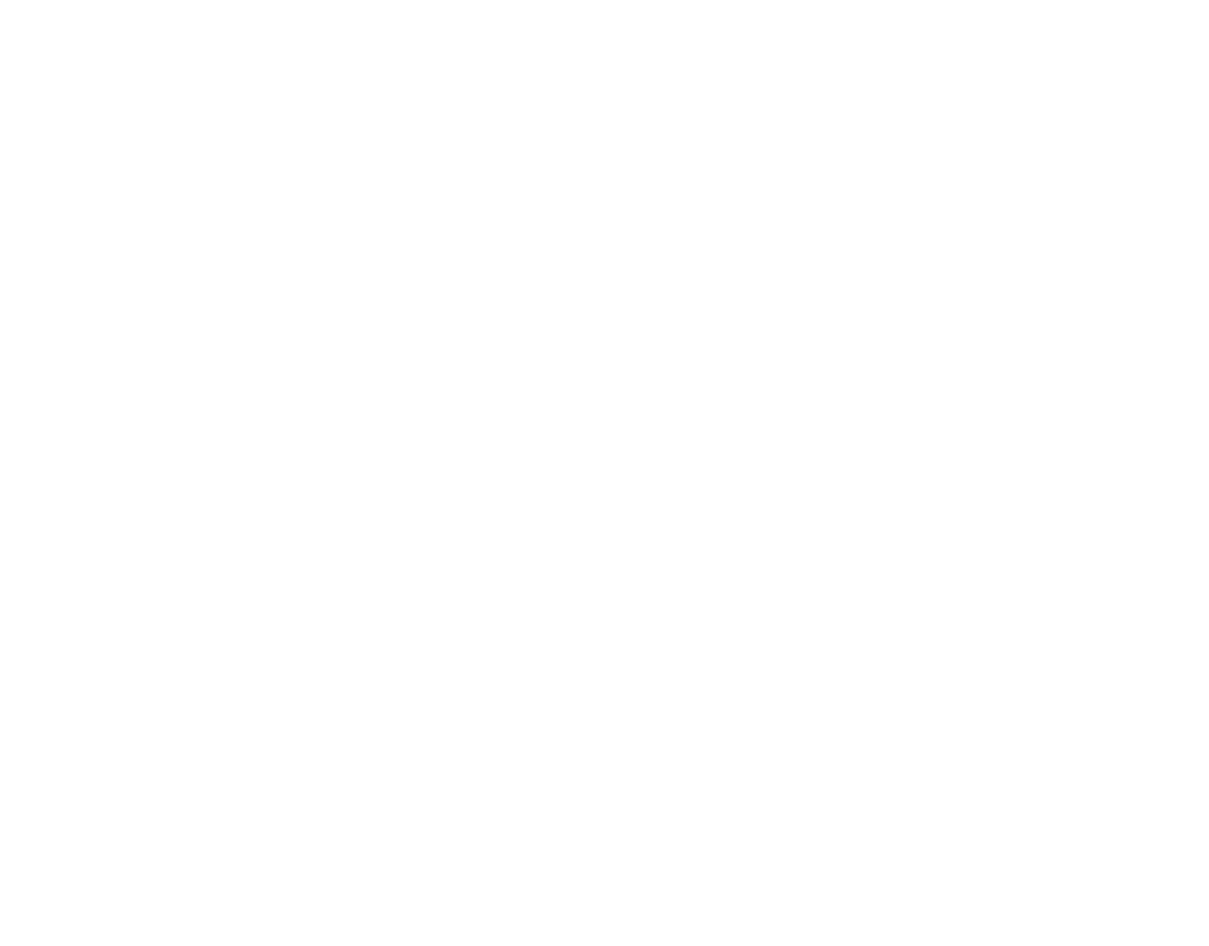 scroll, scrollTop: 0, scrollLeft: 0, axis: both 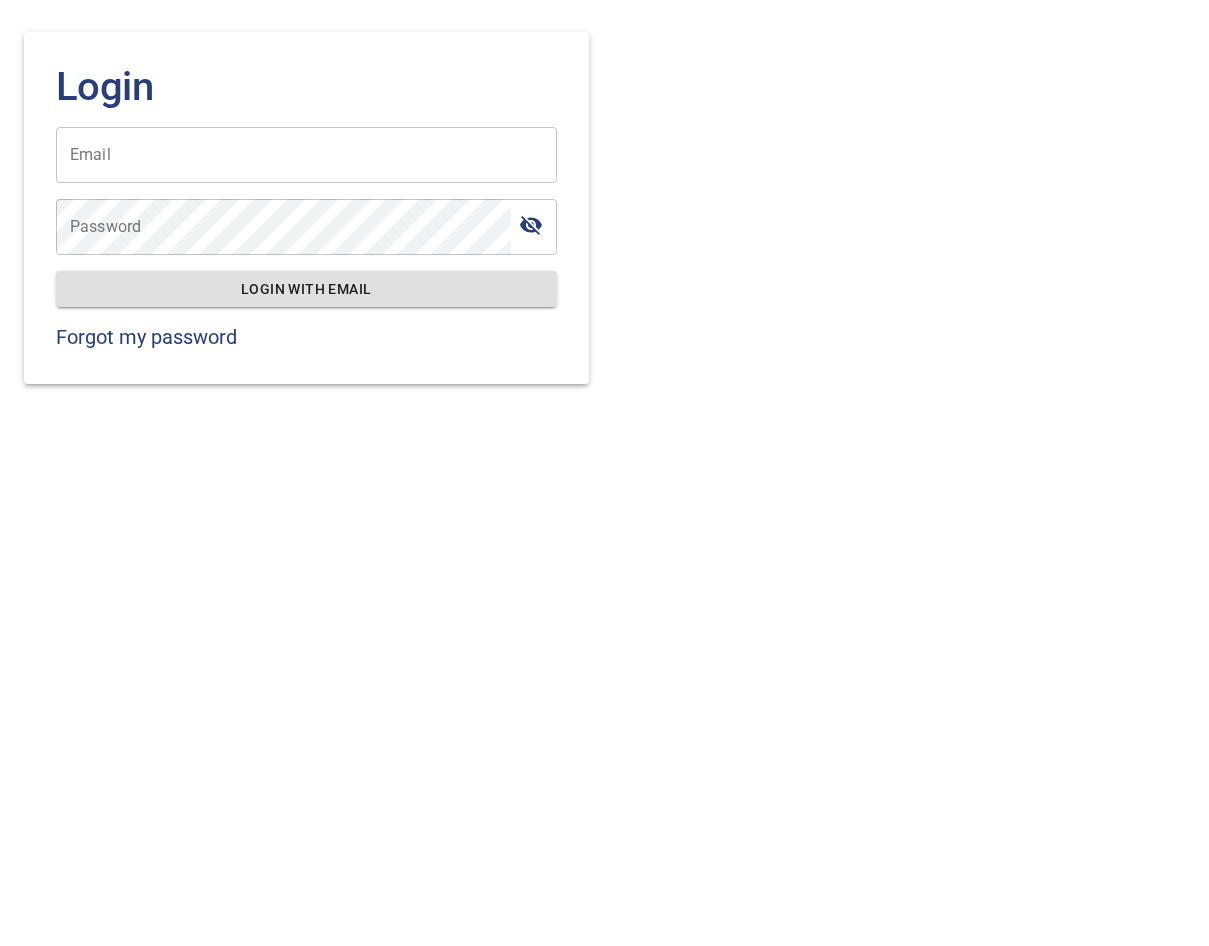 click on "Email" at bounding box center [306, 155] 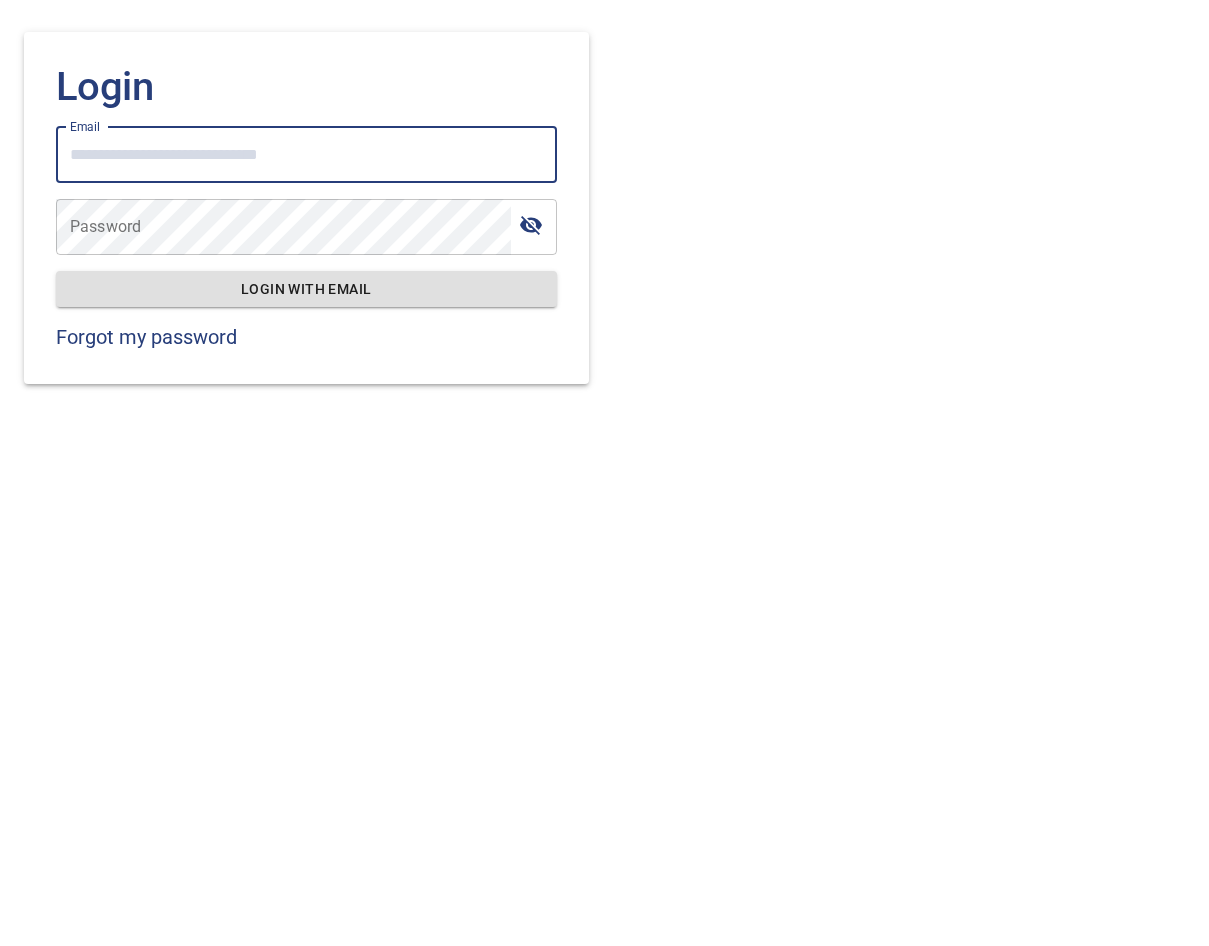 type on "**********" 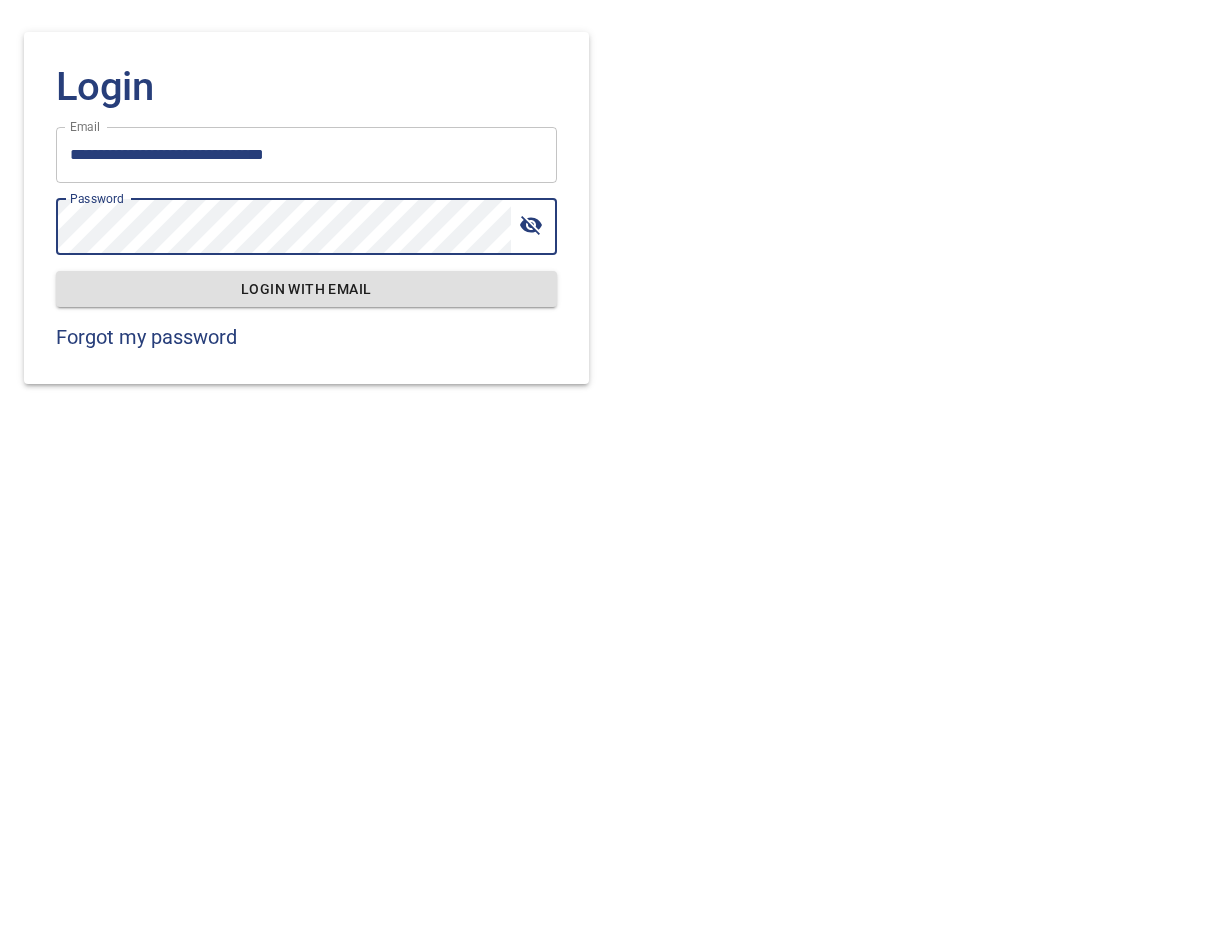 click on "Login with email" at bounding box center [306, 289] 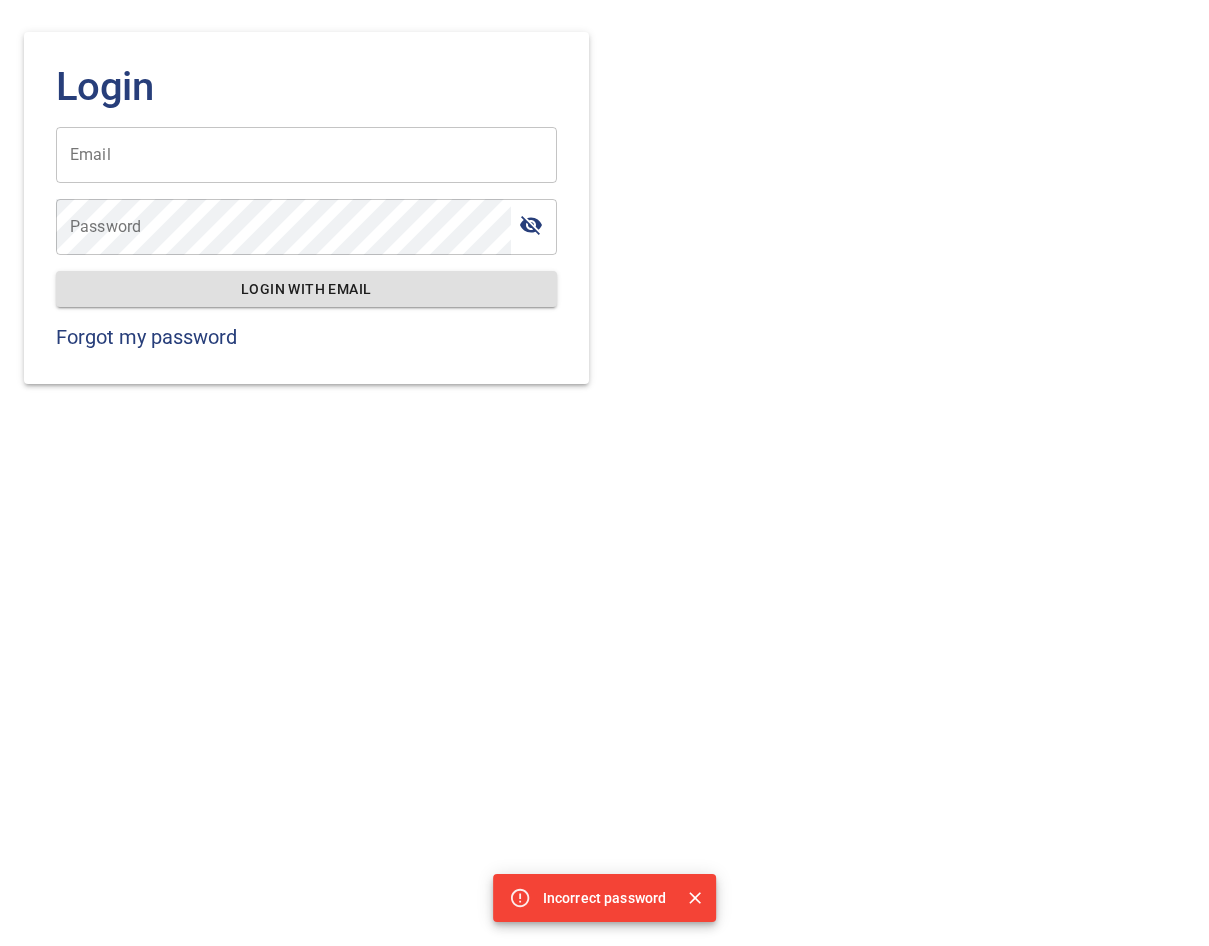 click on "Email" at bounding box center [306, 155] 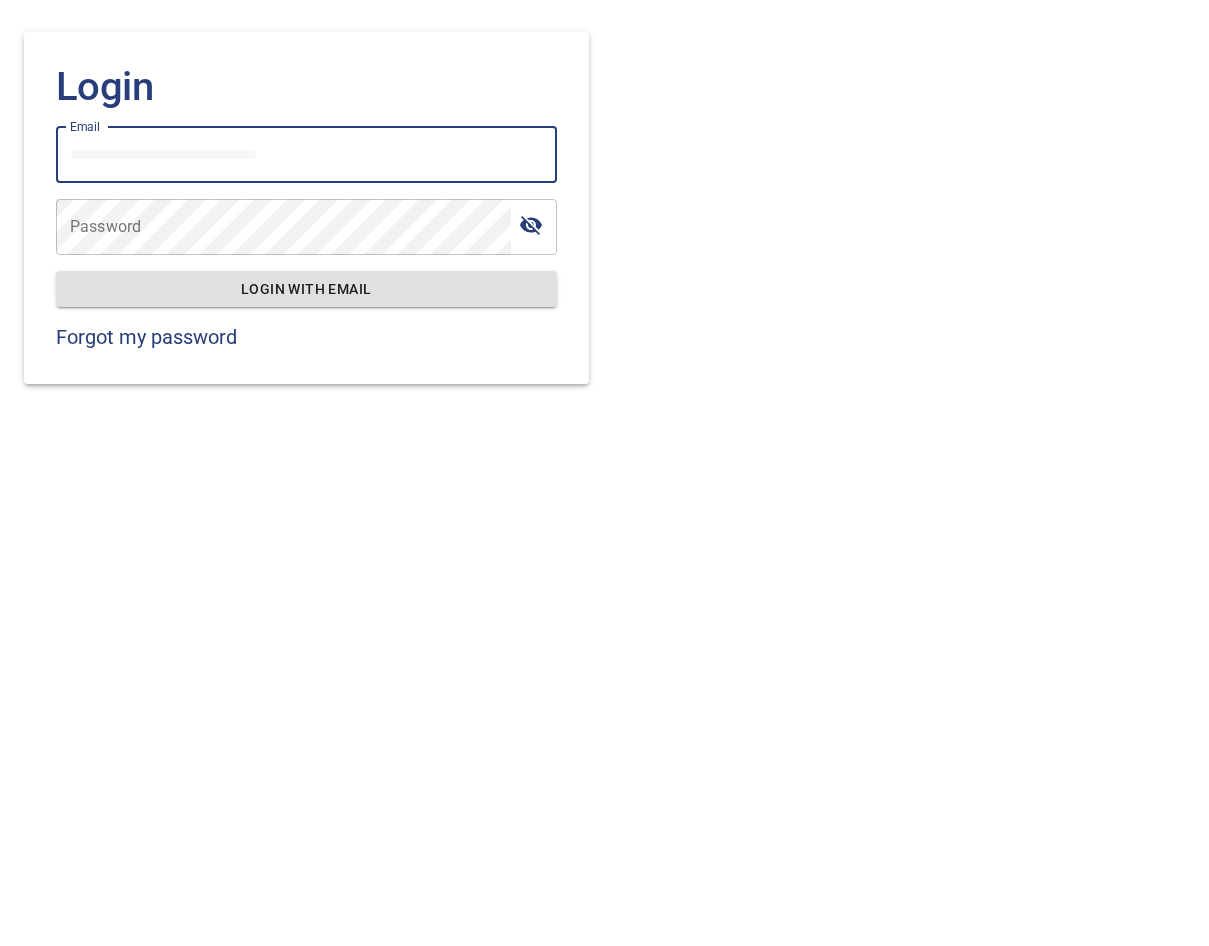 type on "**********" 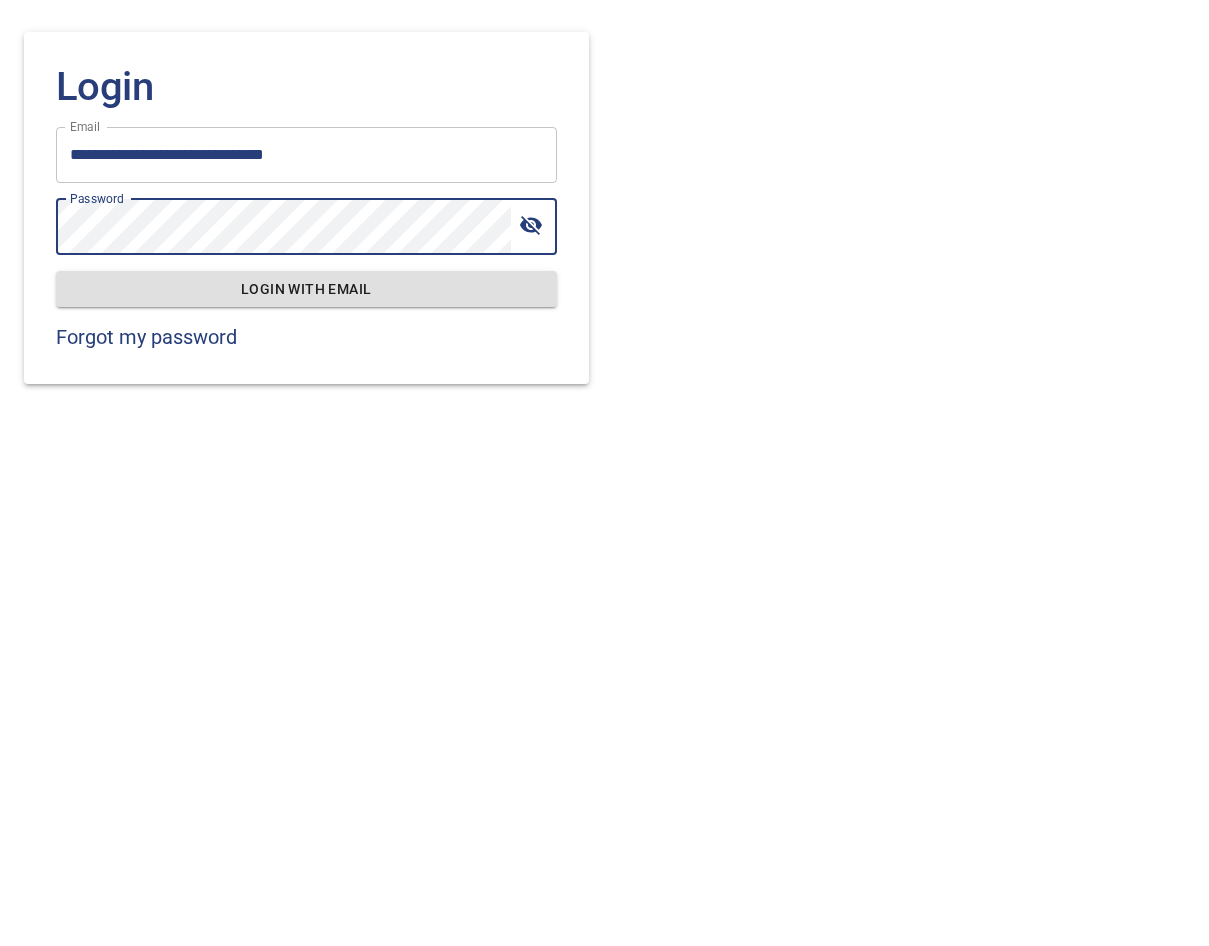 click on "Login with email" at bounding box center [306, 289] 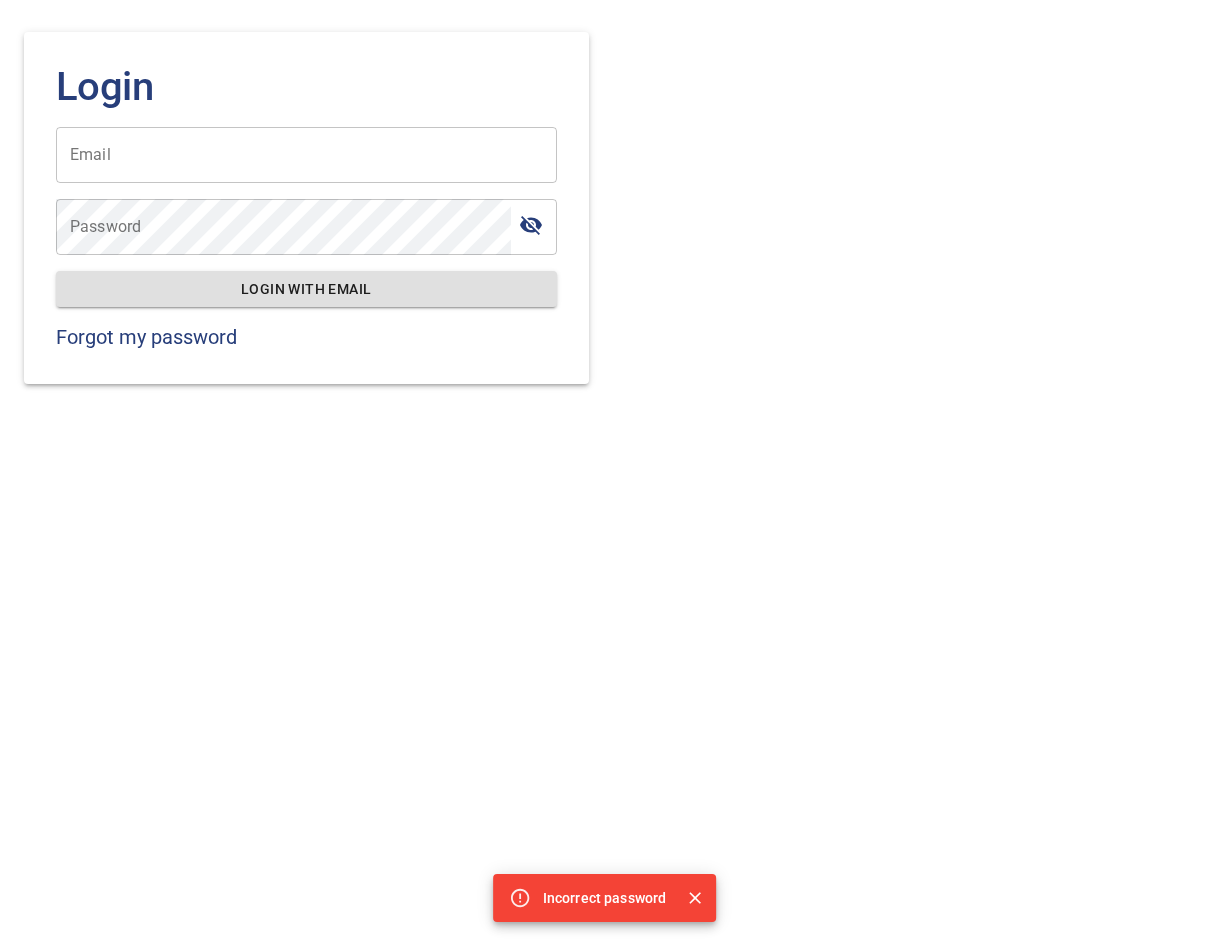 click on "Email" at bounding box center [306, 155] 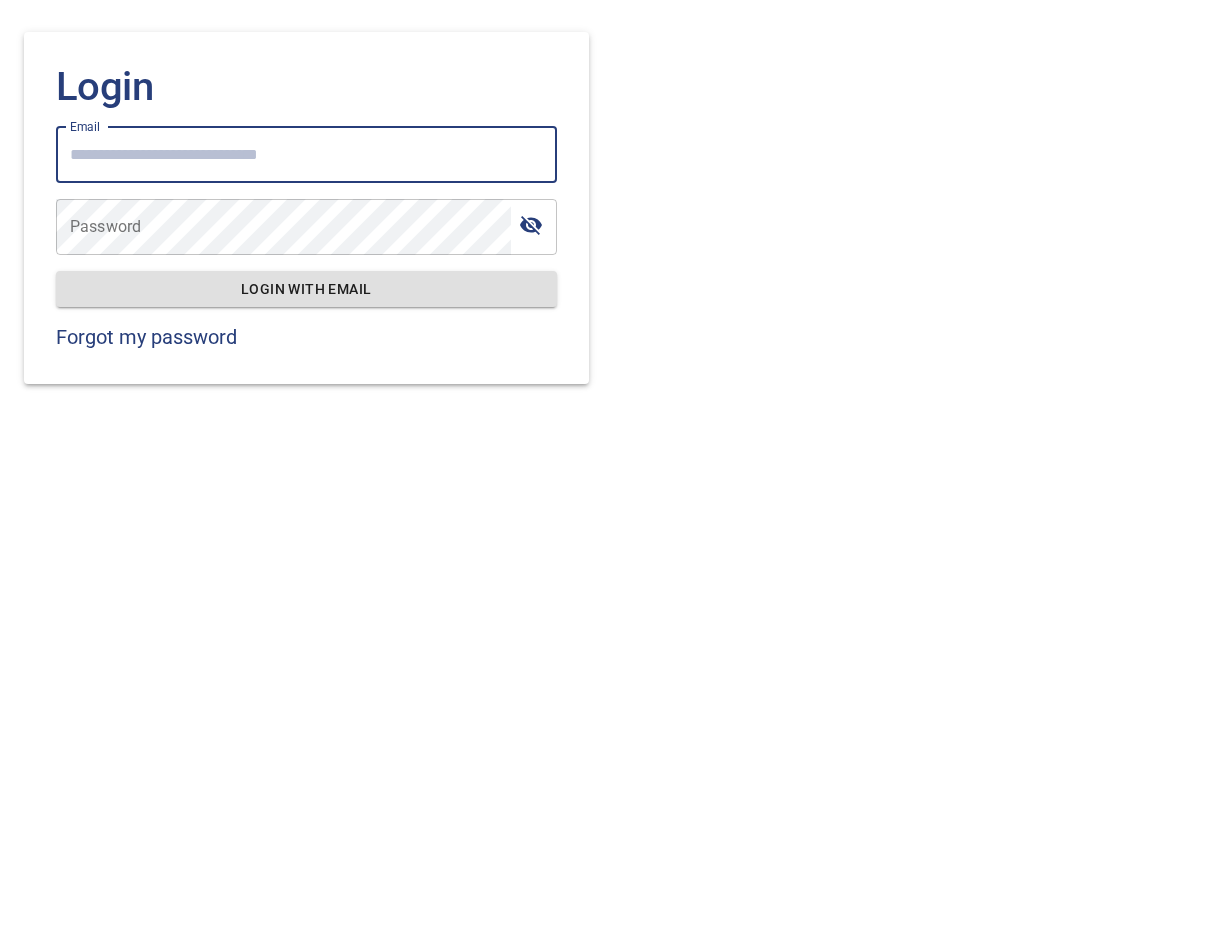 type on "**********" 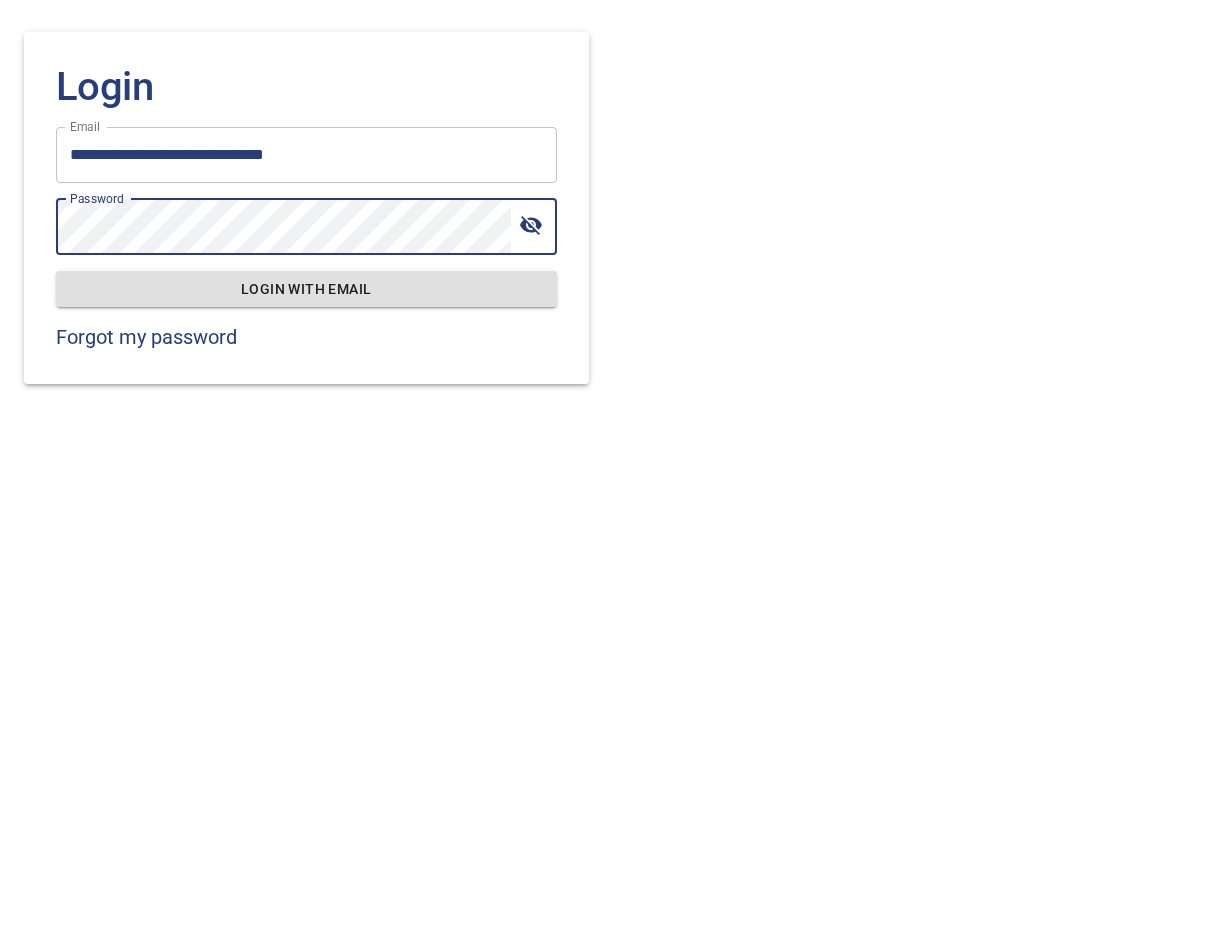 click on "Login with email" at bounding box center (306, 289) 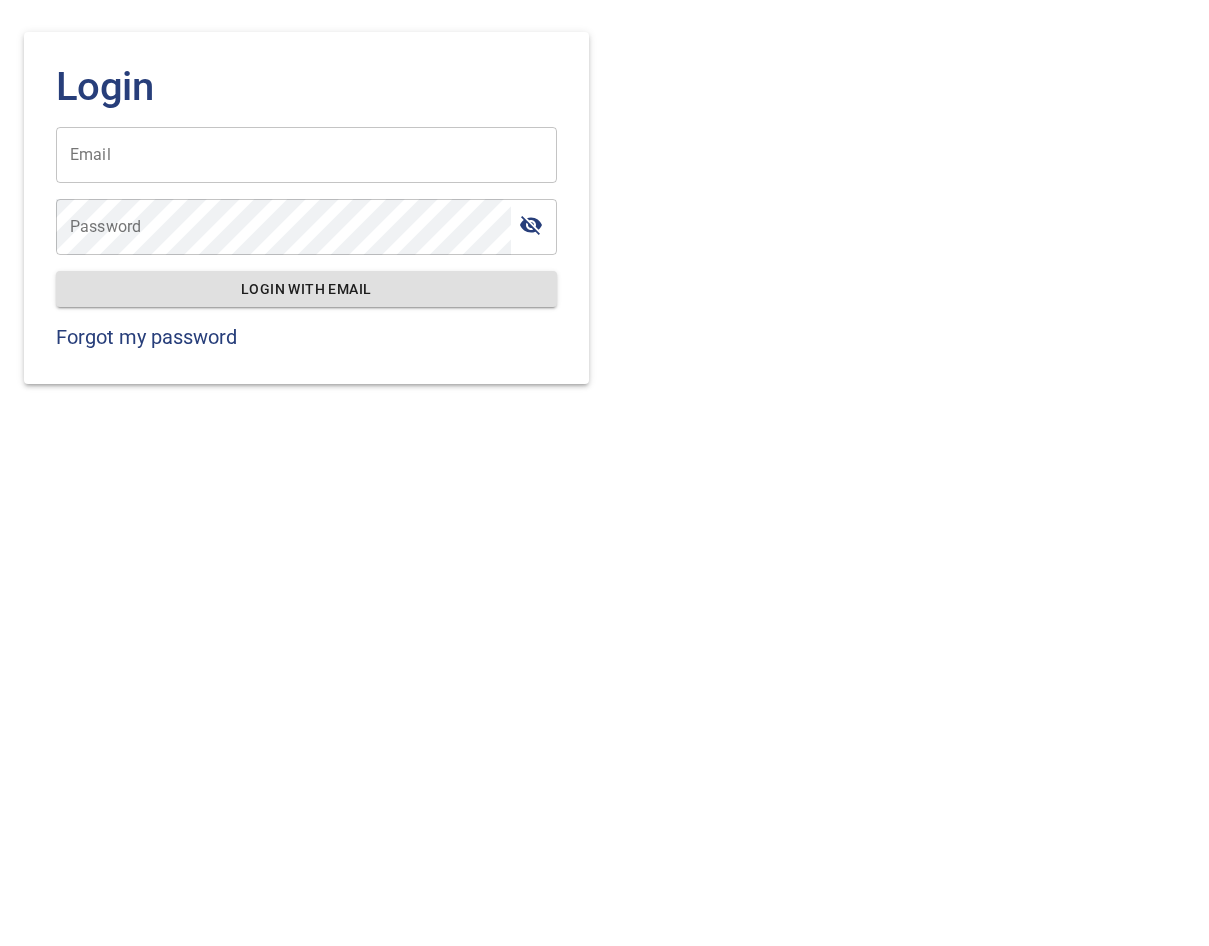 drag, startPoint x: 1170, startPoint y: 225, endPoint x: 1056, endPoint y: 202, distance: 116.297035 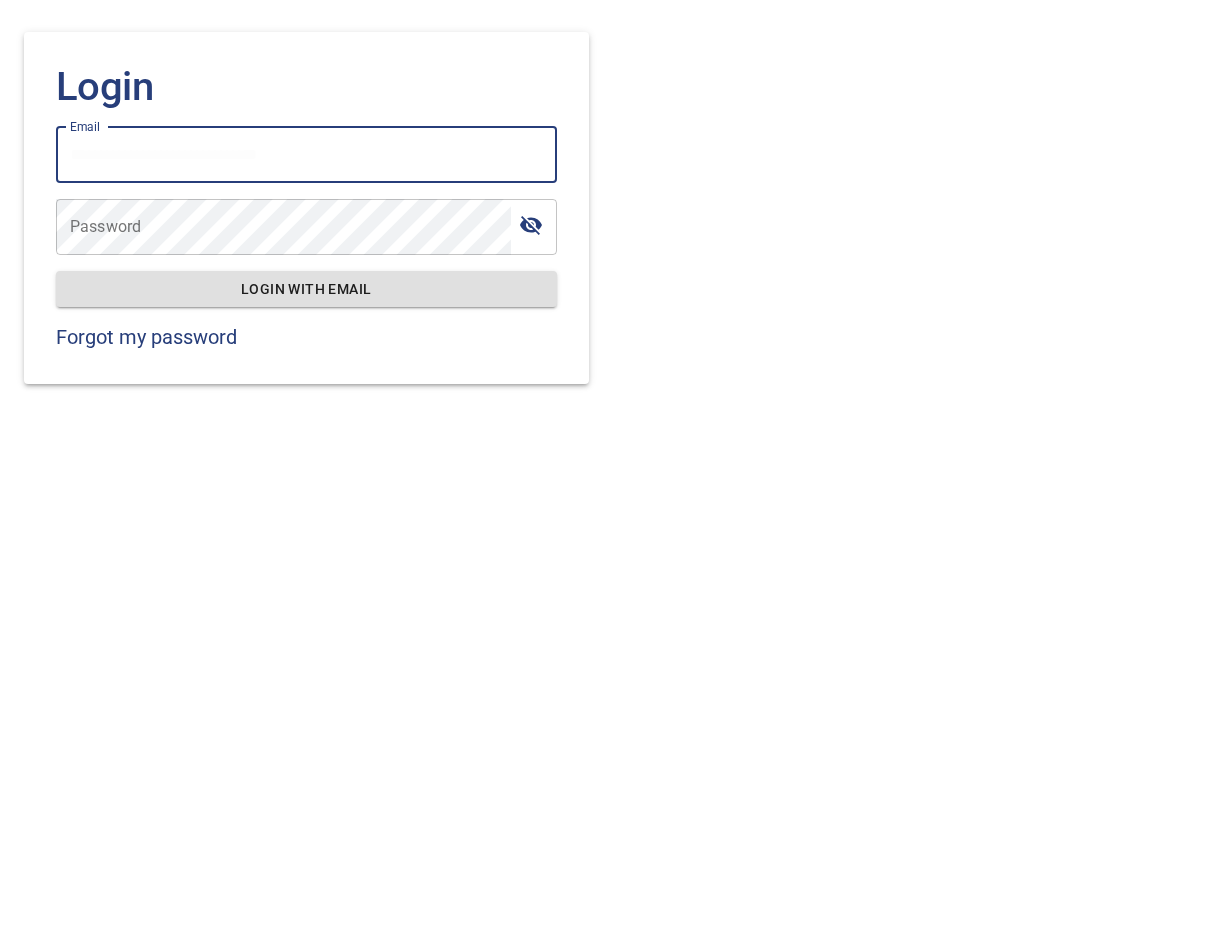 type on "**********" 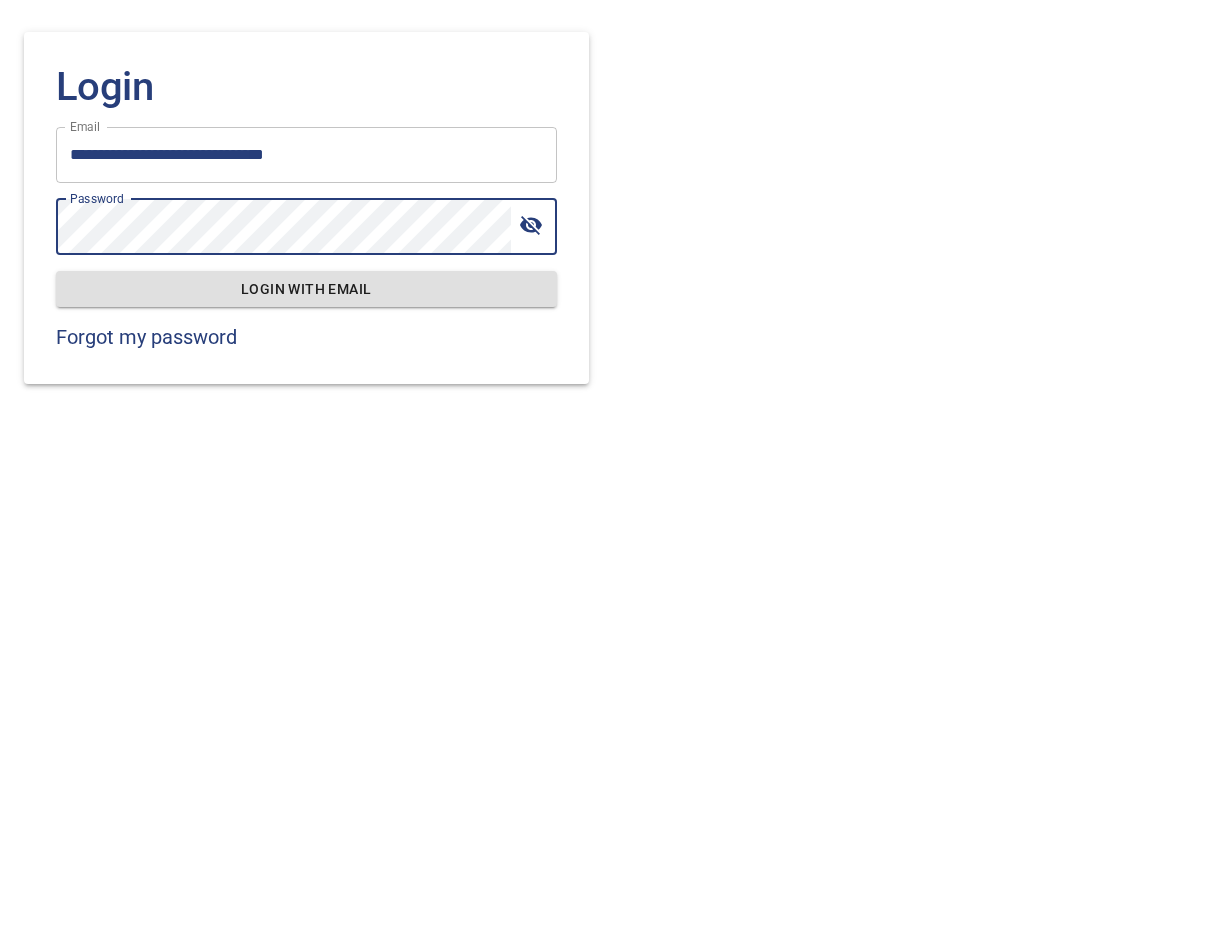 click on "Login with email" at bounding box center (306, 289) 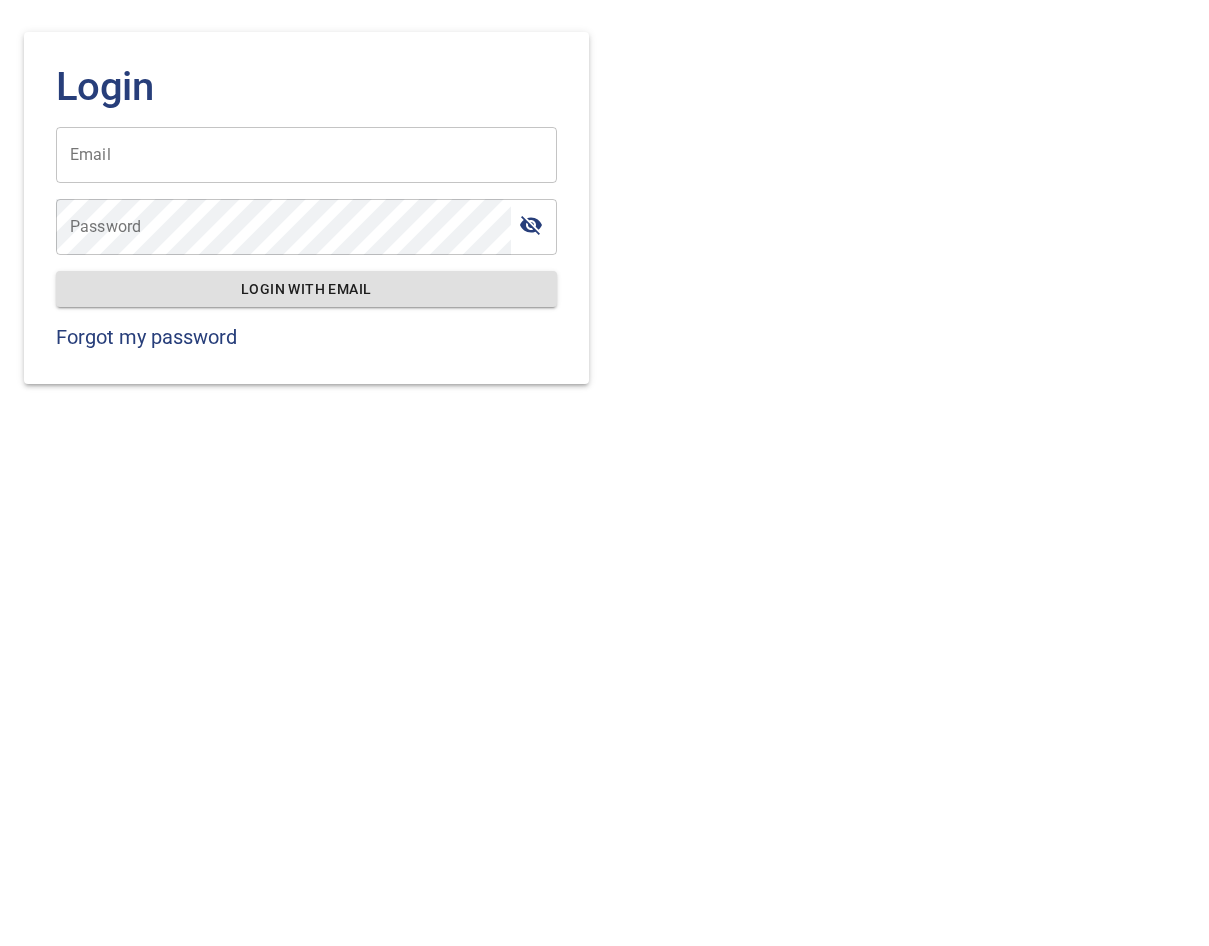 click on "Email Email Password Password Login with email" at bounding box center (306, 209) 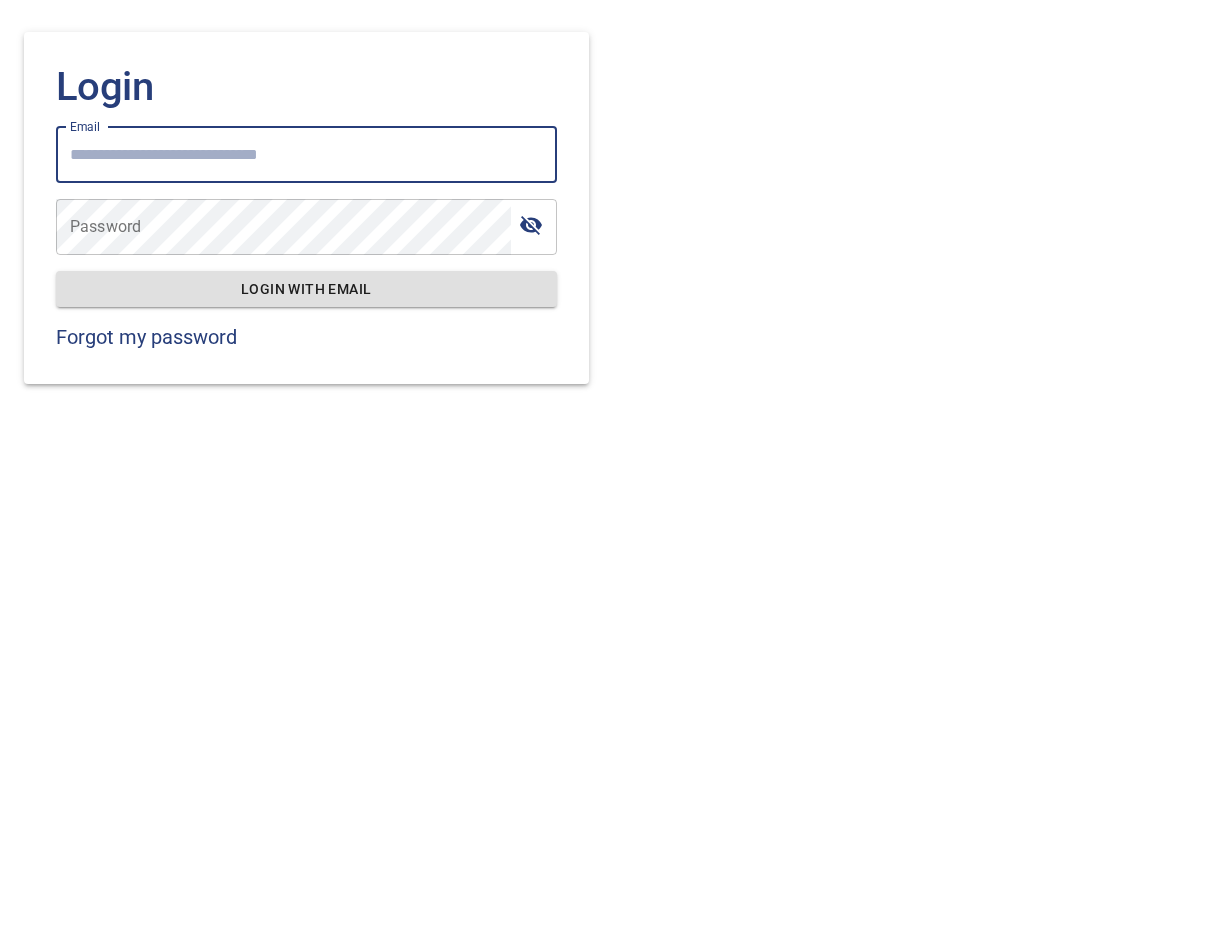 click on "Email" at bounding box center (306, 155) 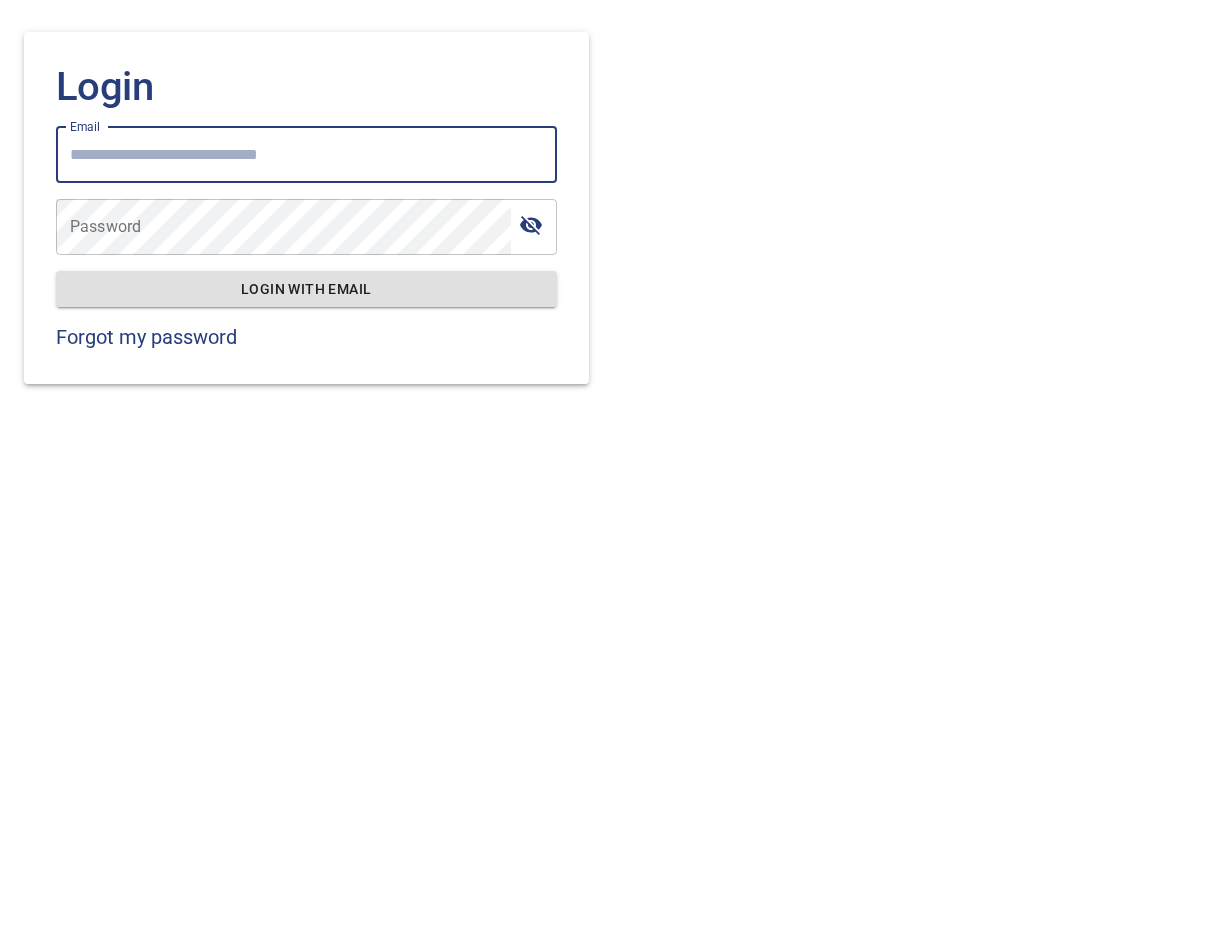 type on "**********" 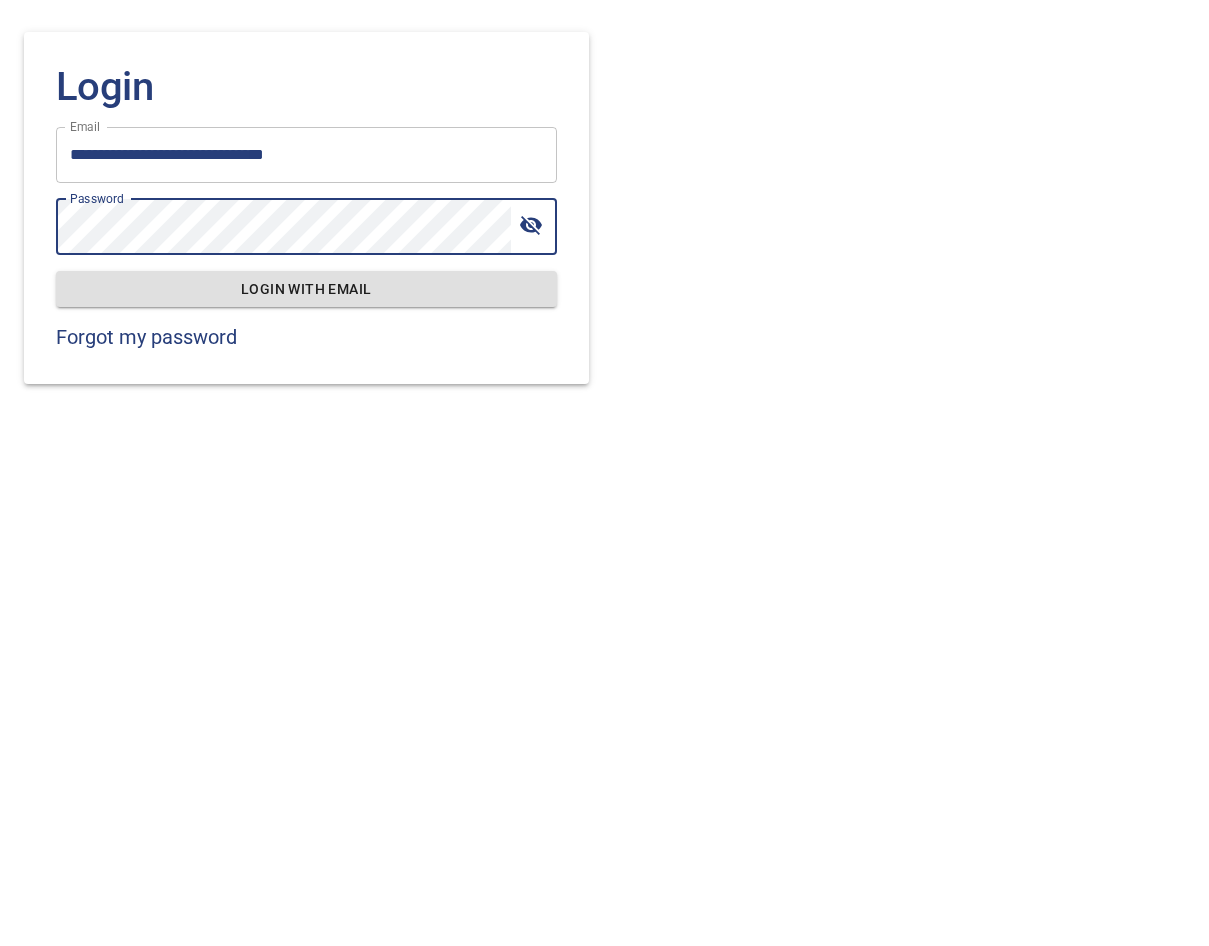 click on "Login with email" at bounding box center (306, 289) 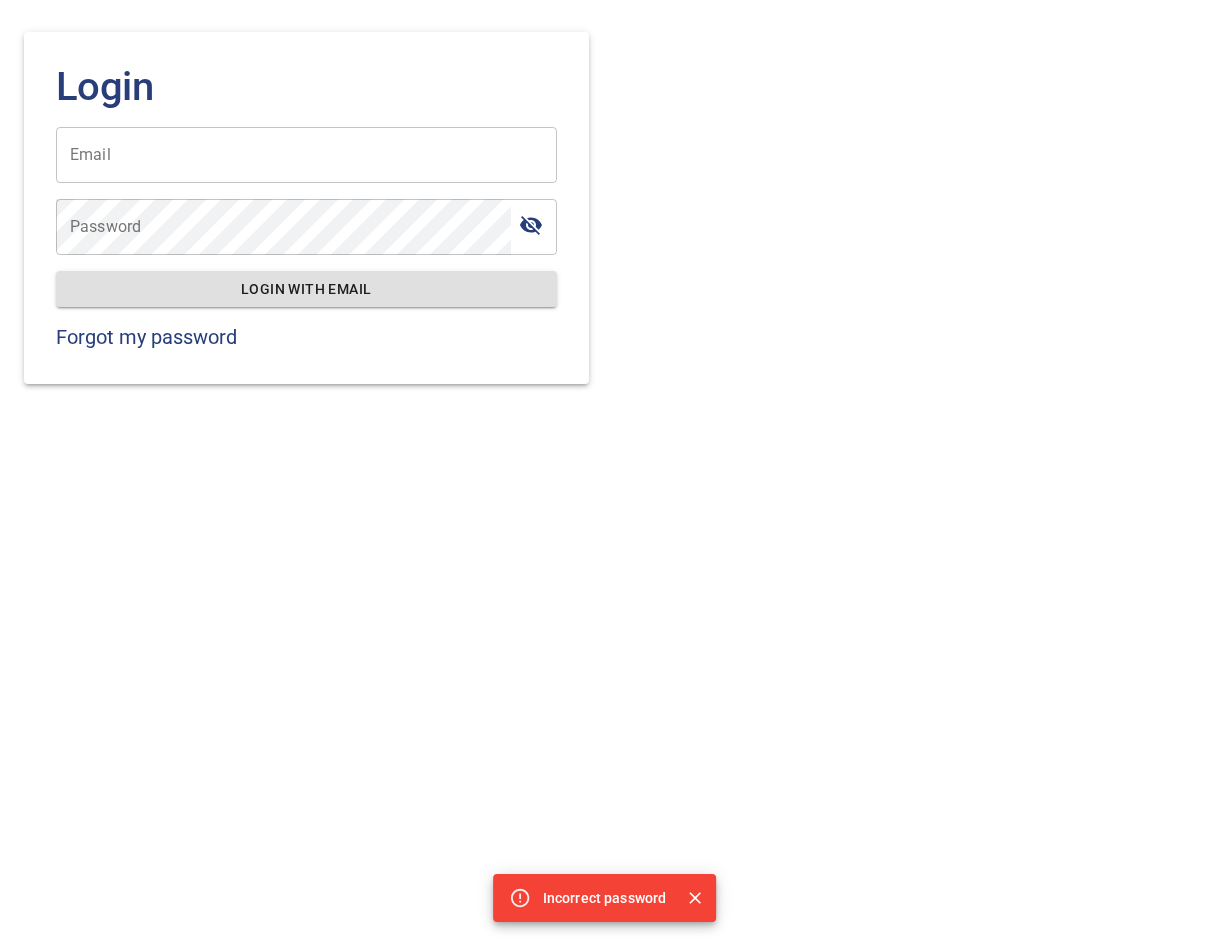 click on "Email" at bounding box center [306, 155] 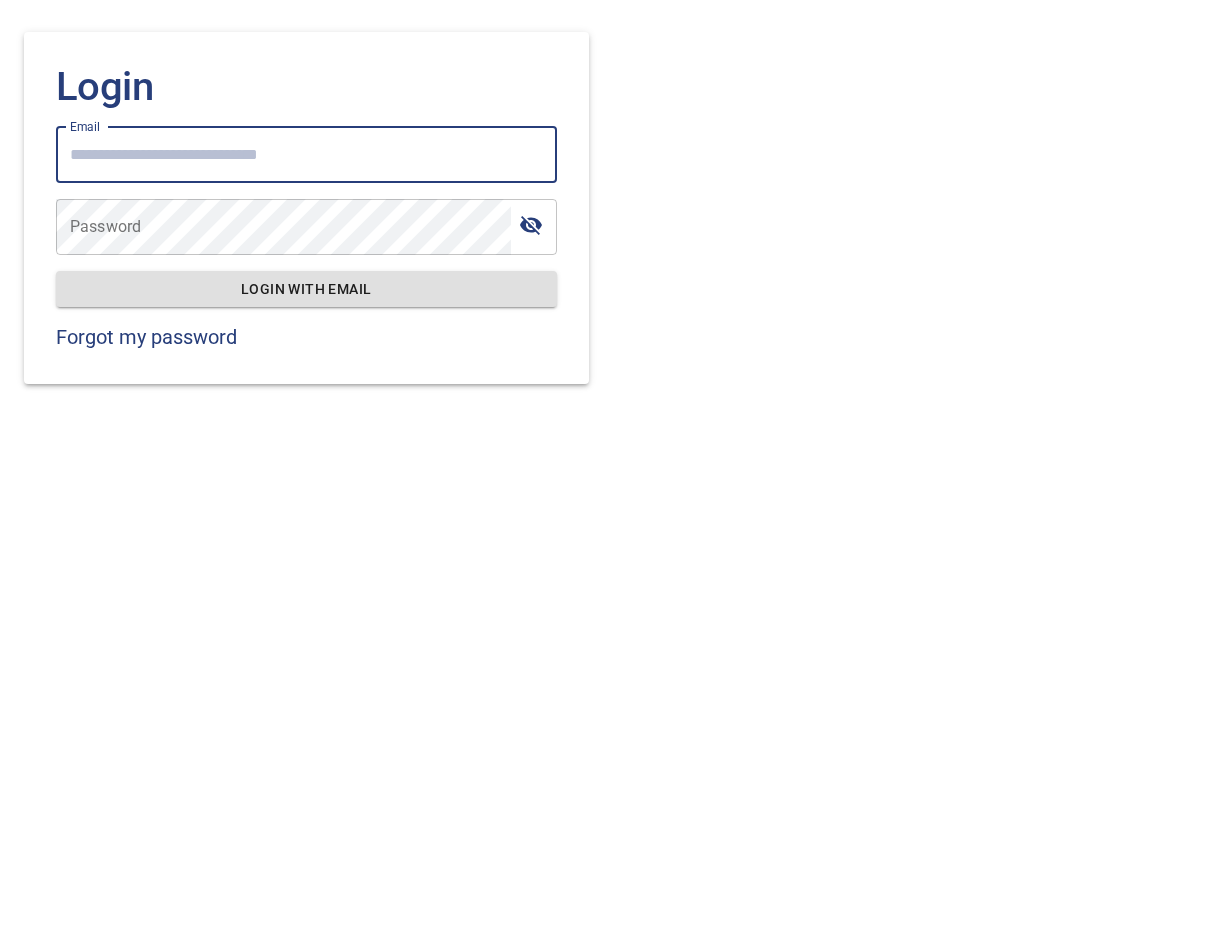 type on "**********" 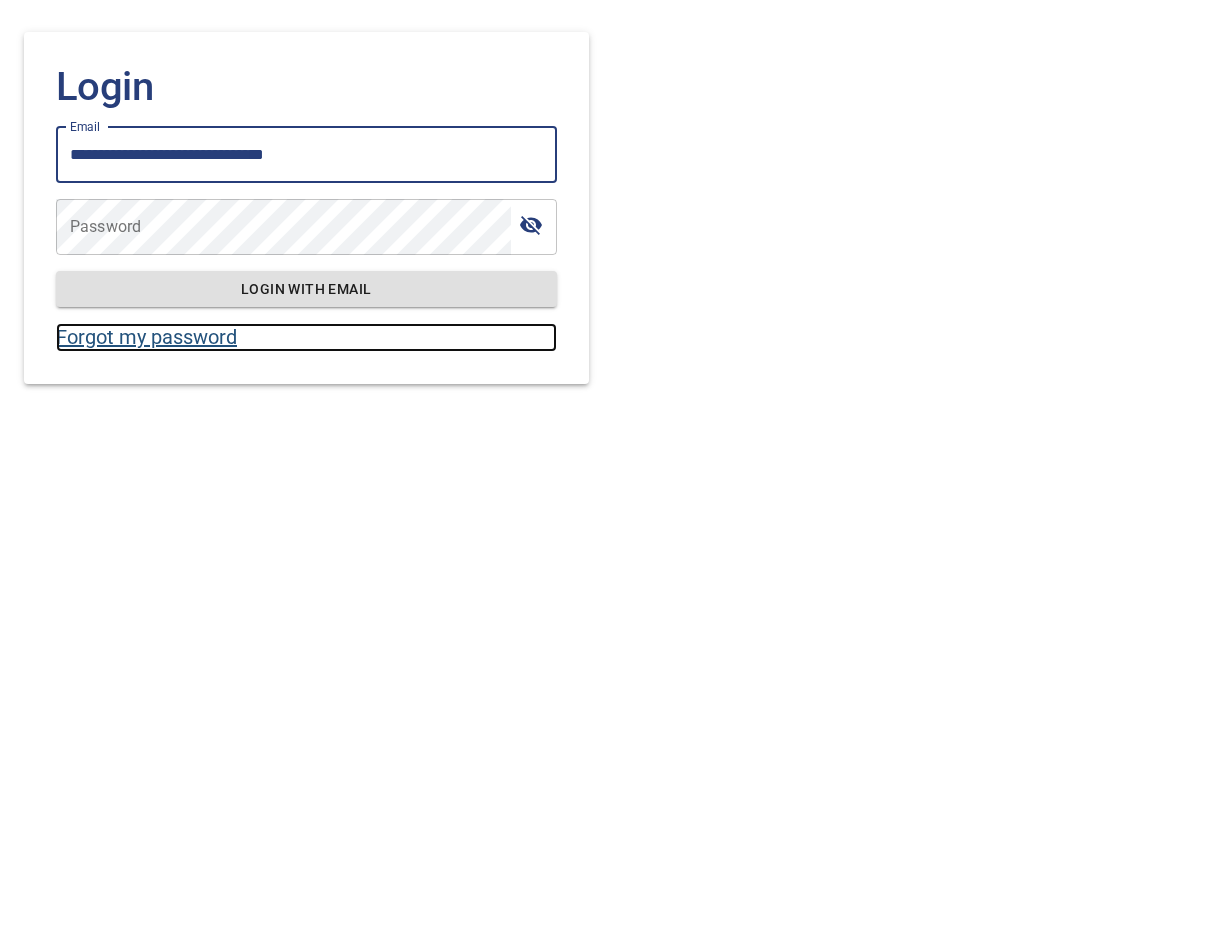 click on "Forgot my password" at bounding box center [306, 337] 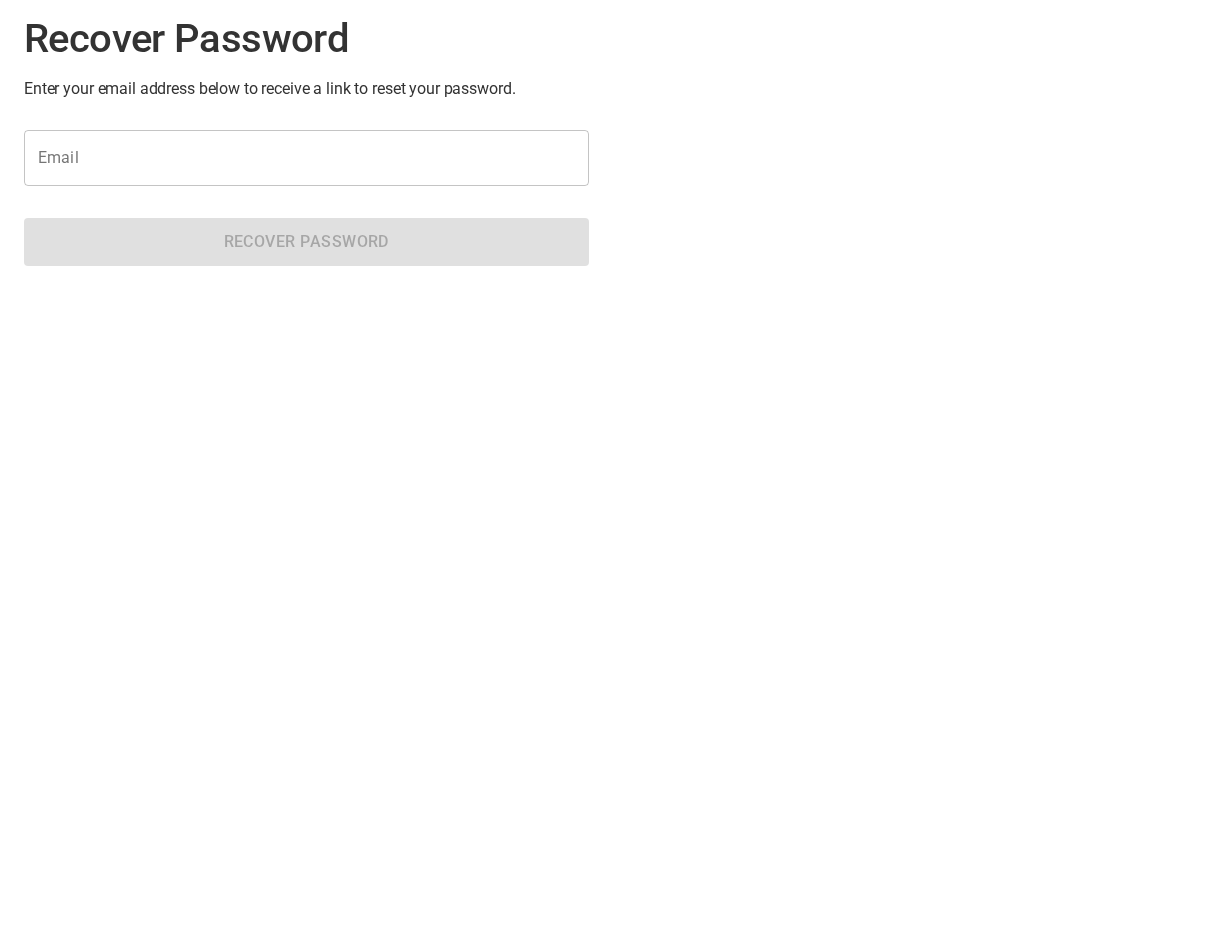 click on "Email" at bounding box center [306, 158] 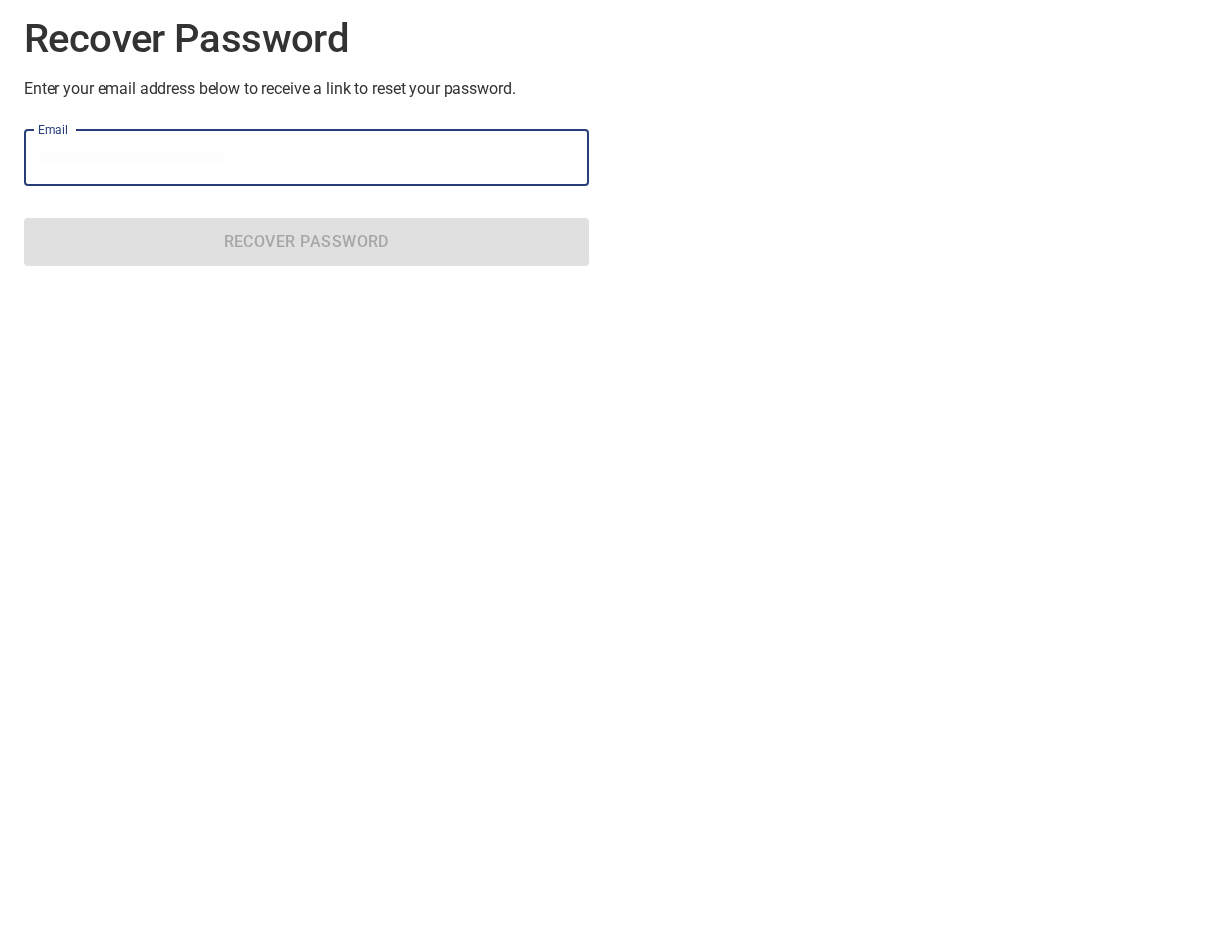 type on "**********" 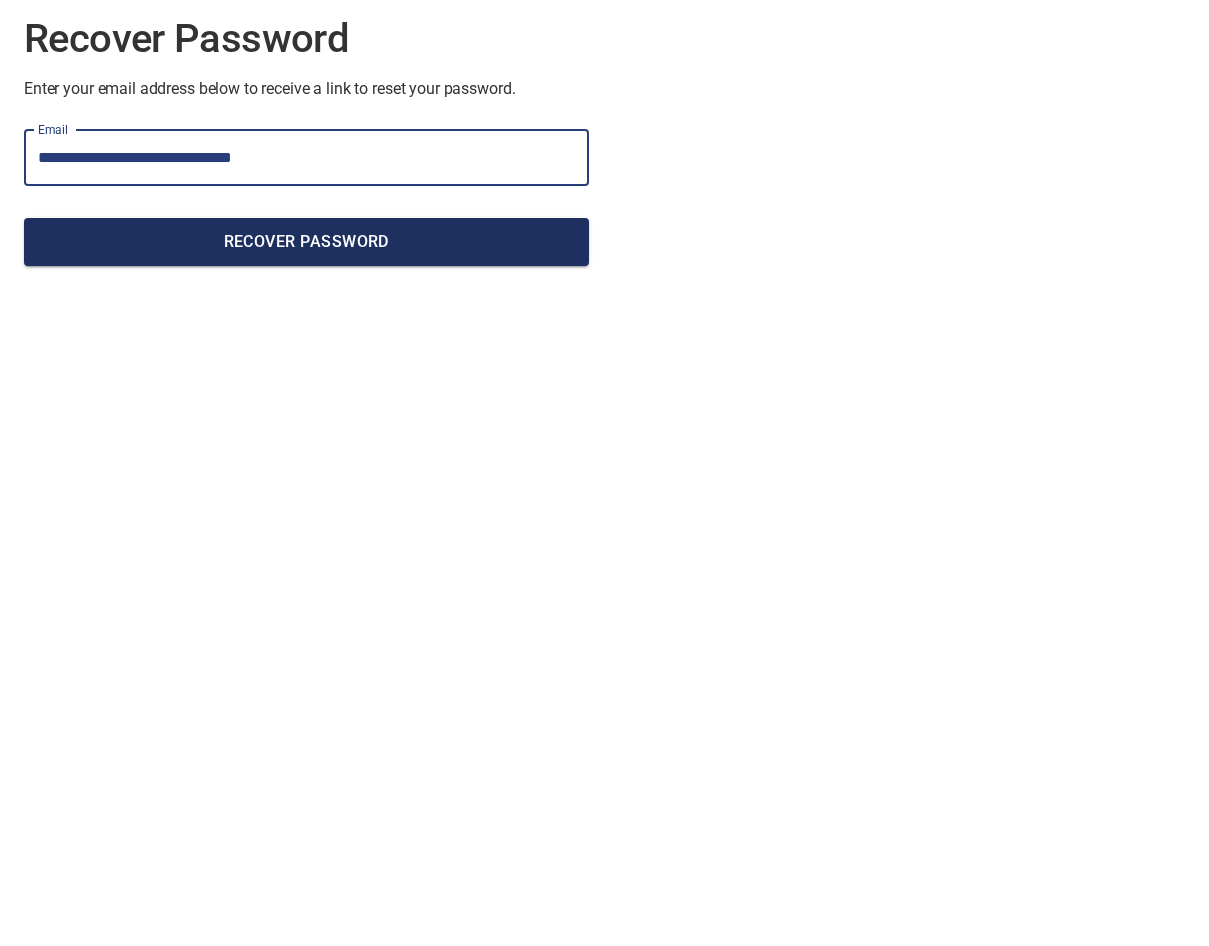 click on "Recover Password" at bounding box center (306, 242) 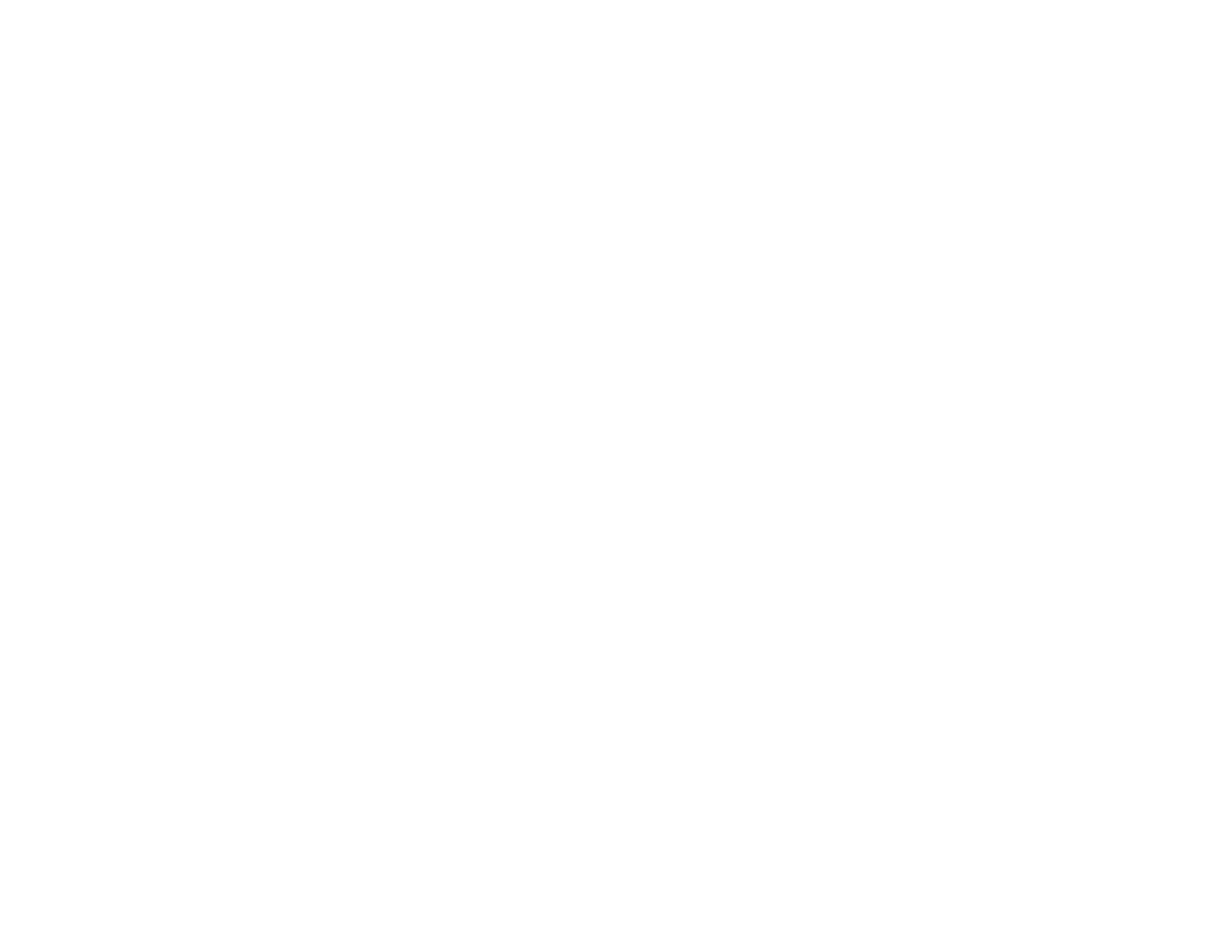 scroll, scrollTop: 0, scrollLeft: 0, axis: both 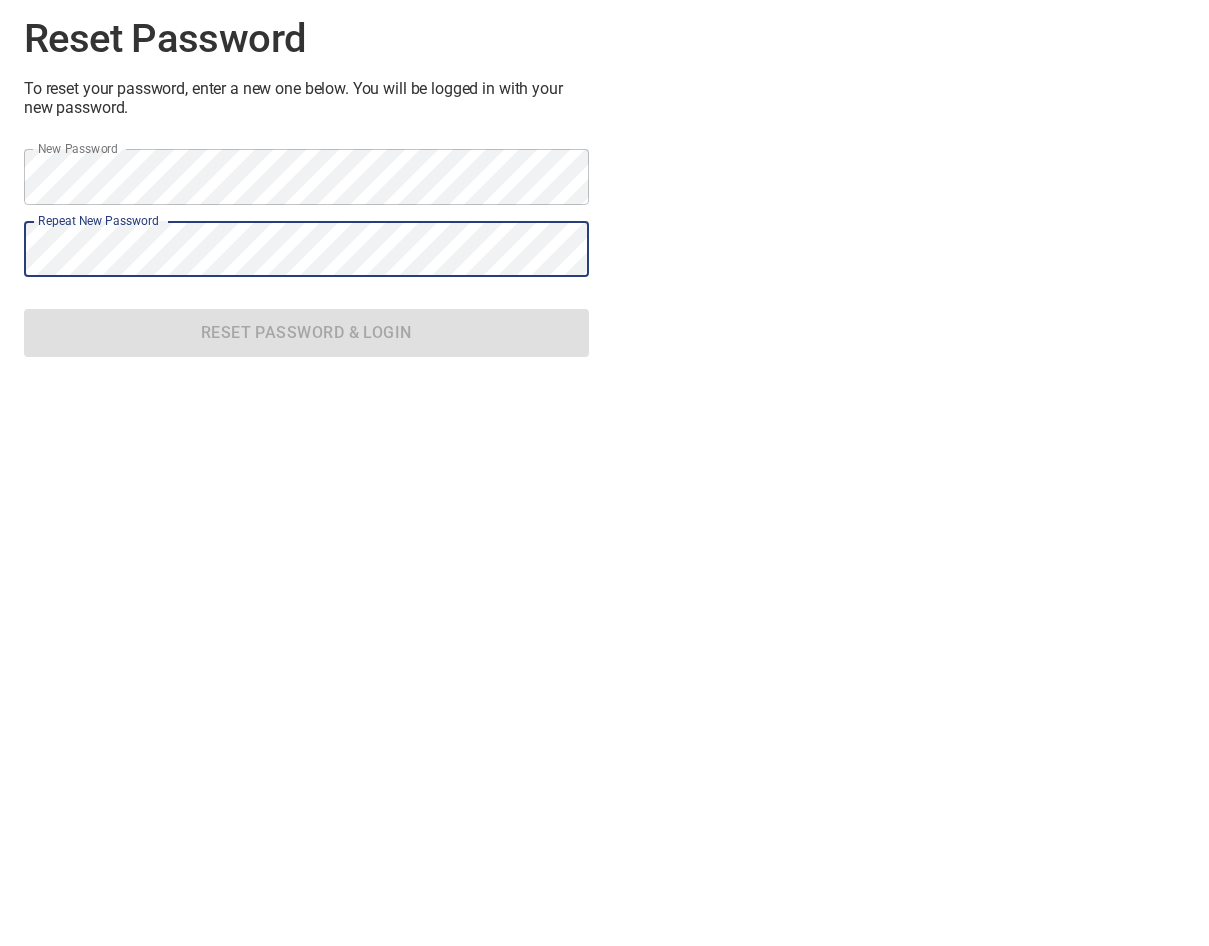 click on "Reset Password To reset your password, enter a new one below. You will be logged in with your new password. New Password New Password Repeat New Password Repeat New Password Reset Password & Login" at bounding box center (306, 186) 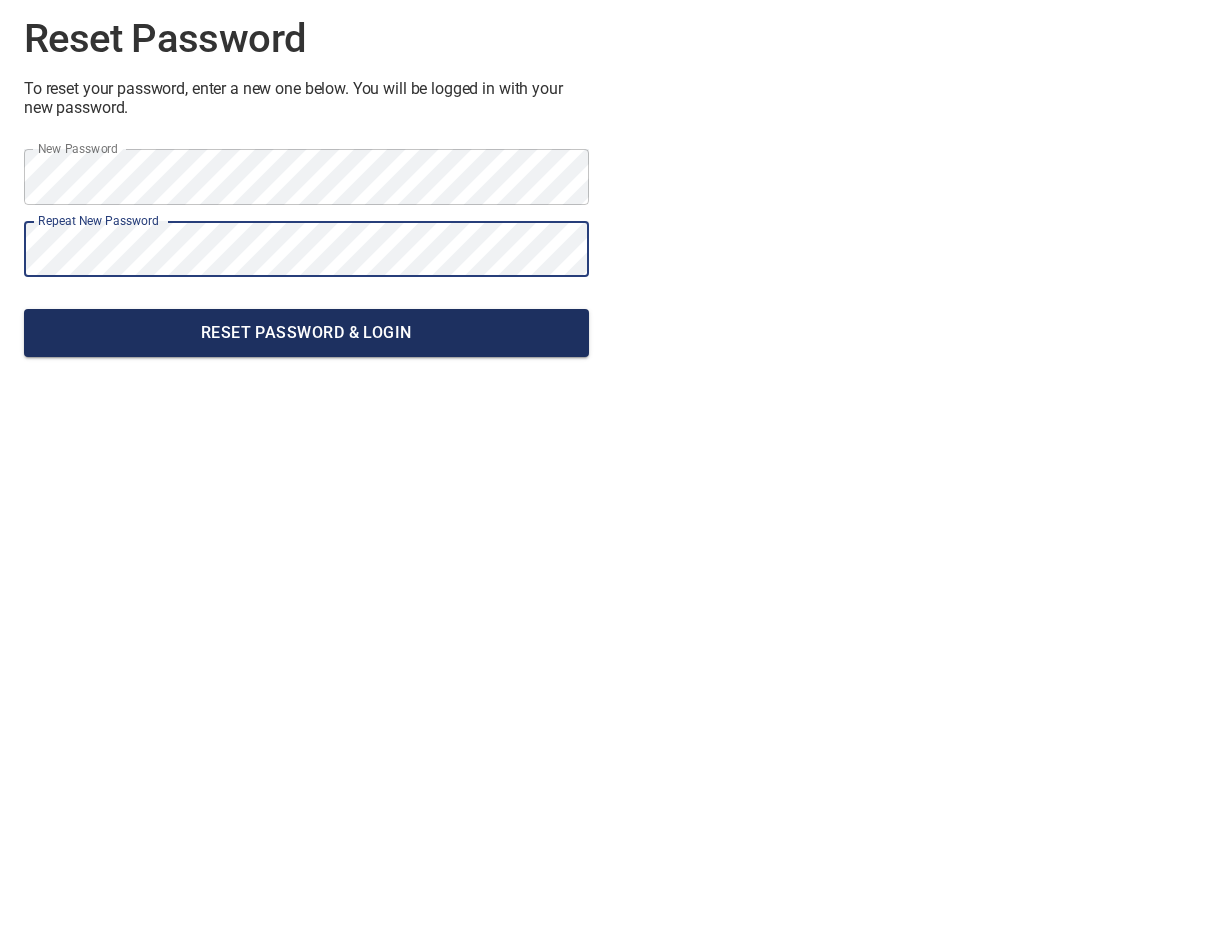 click on "Reset Password & Login" at bounding box center (306, 333) 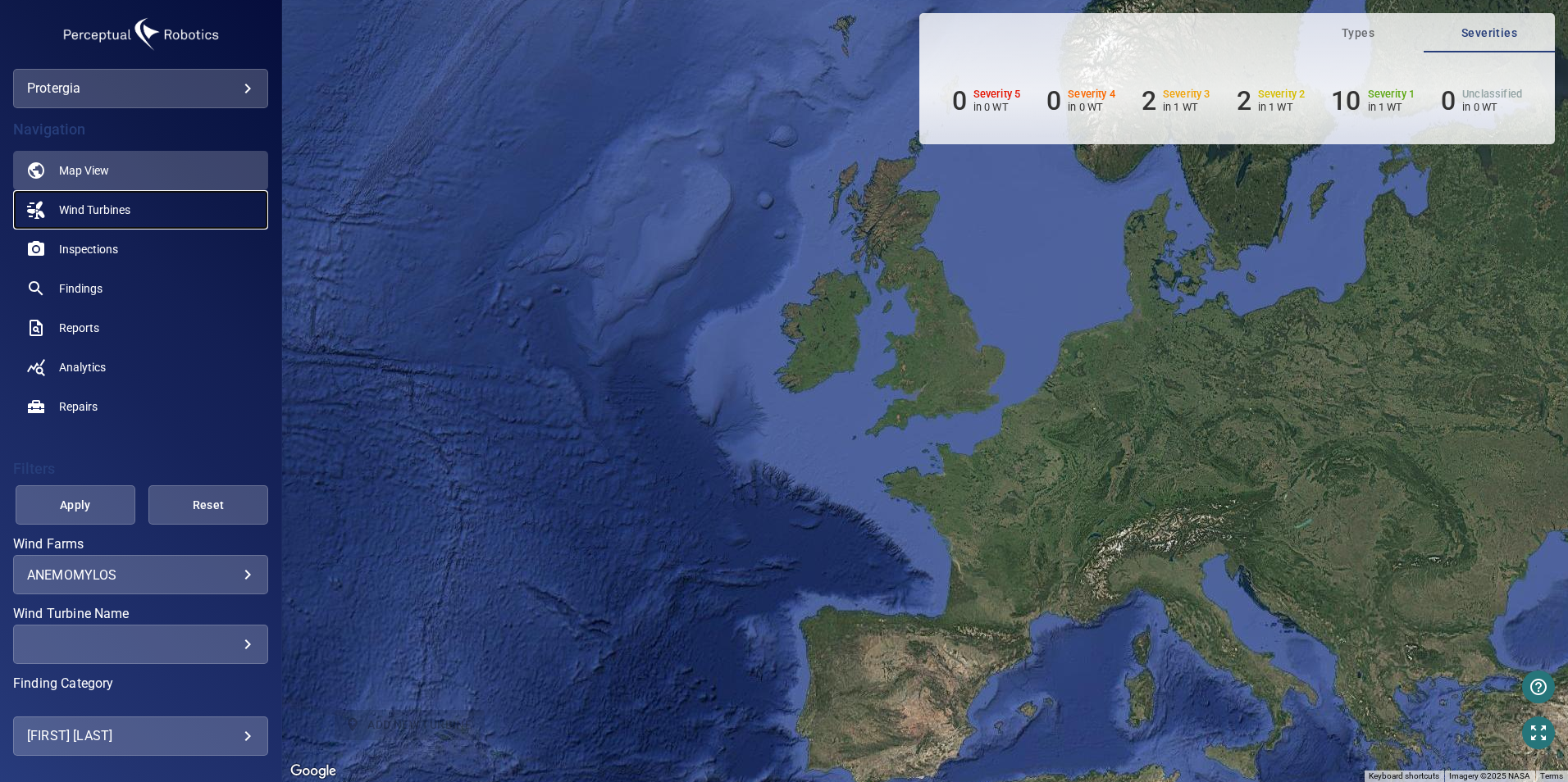 click on "Wind Turbines" at bounding box center [94, 210] 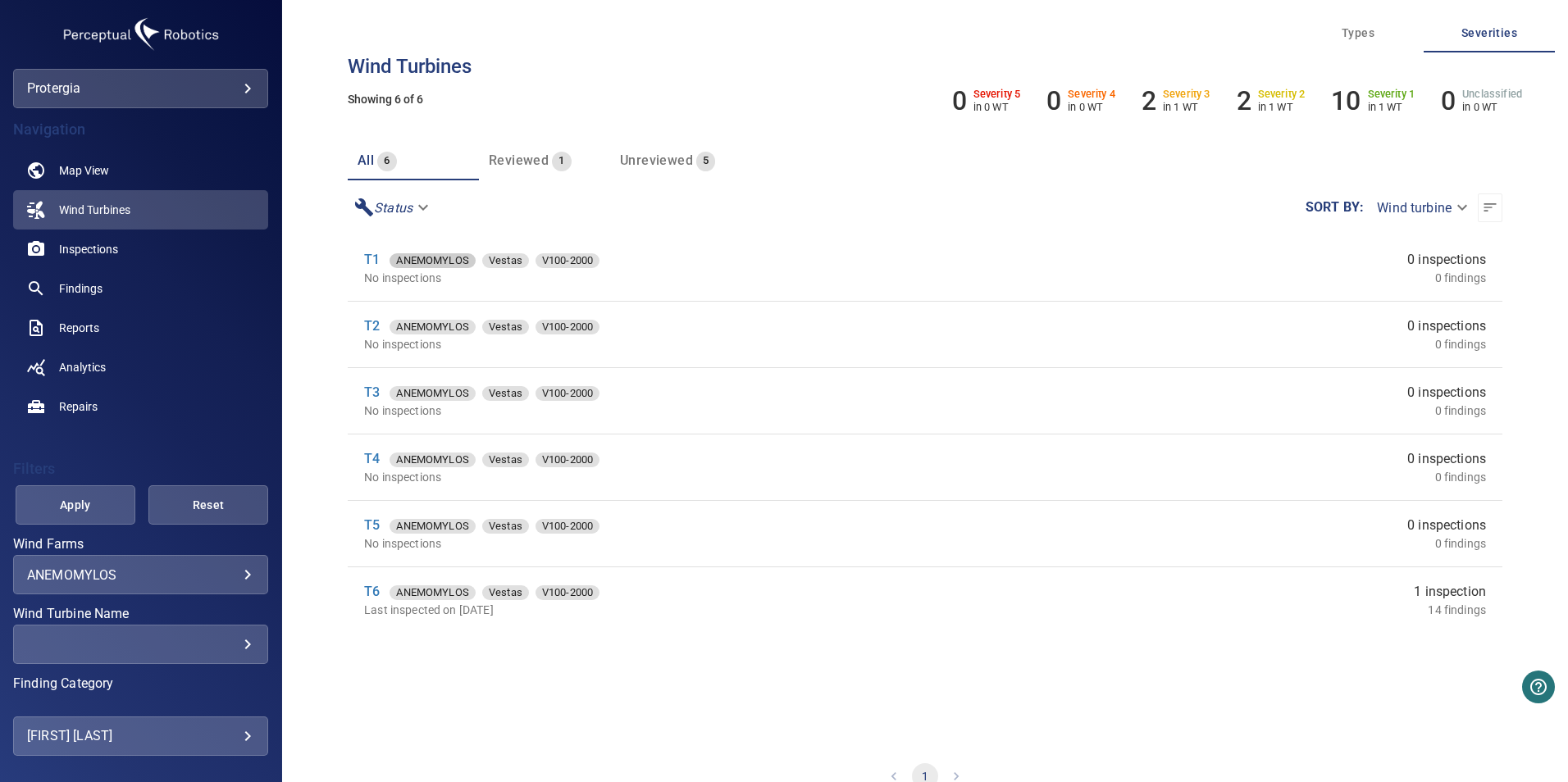 click on "ANEMOMYLOS" at bounding box center (432, 261) 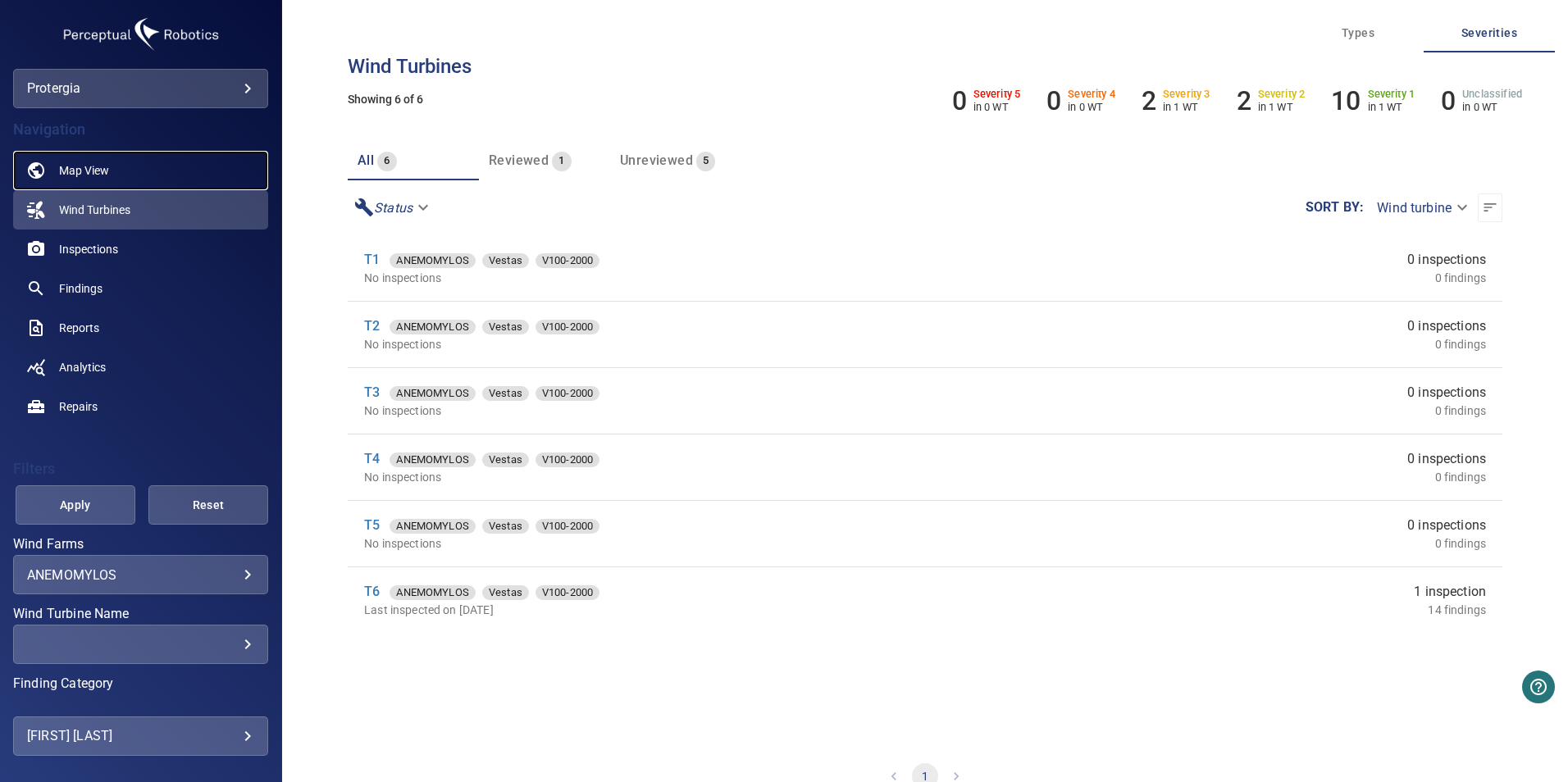 click on "Map View" at bounding box center (84, 170) 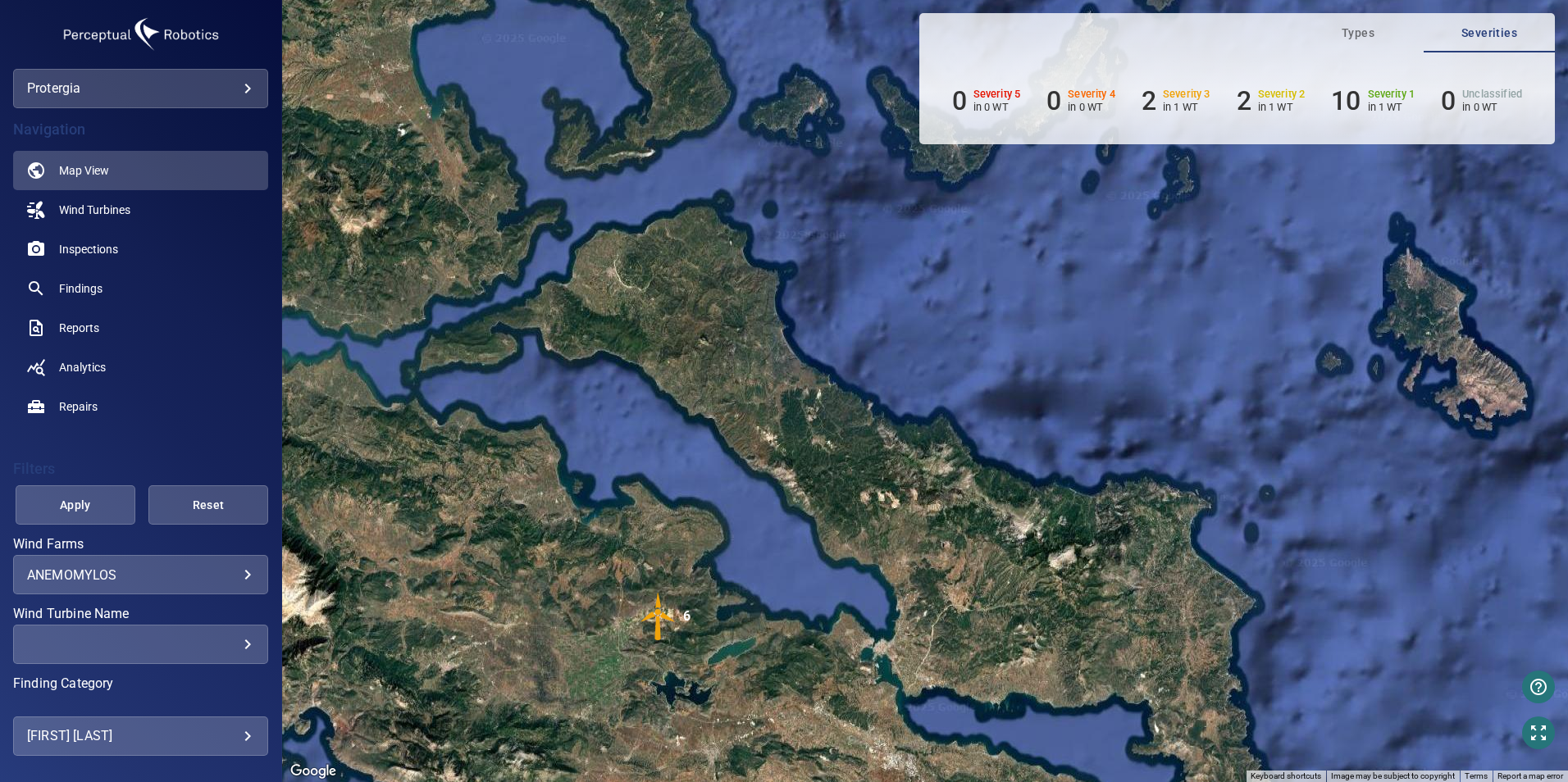 drag, startPoint x: 785, startPoint y: 412, endPoint x: 782, endPoint y: 369, distance: 43.10452 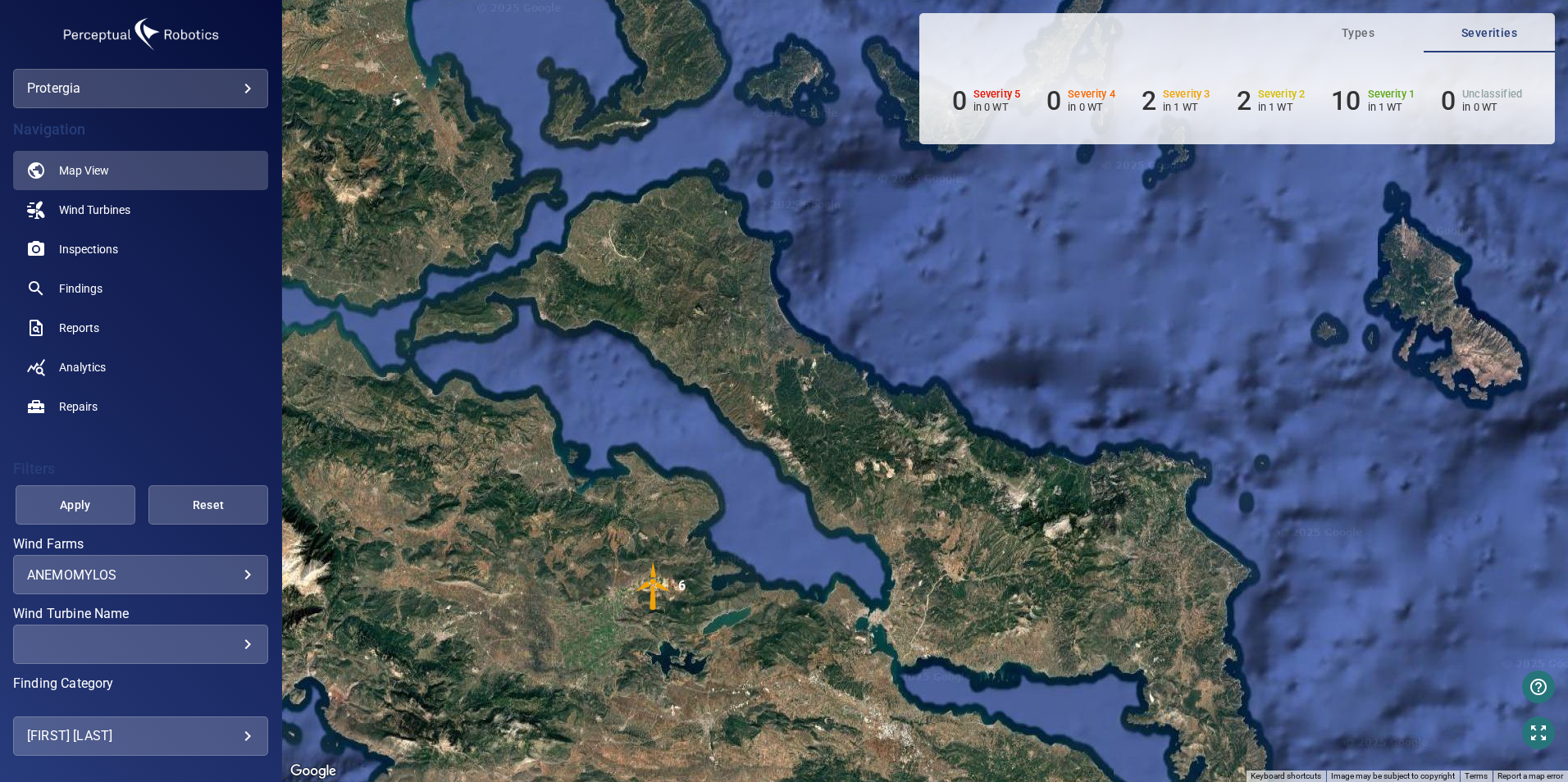 click at bounding box center [654, 586] 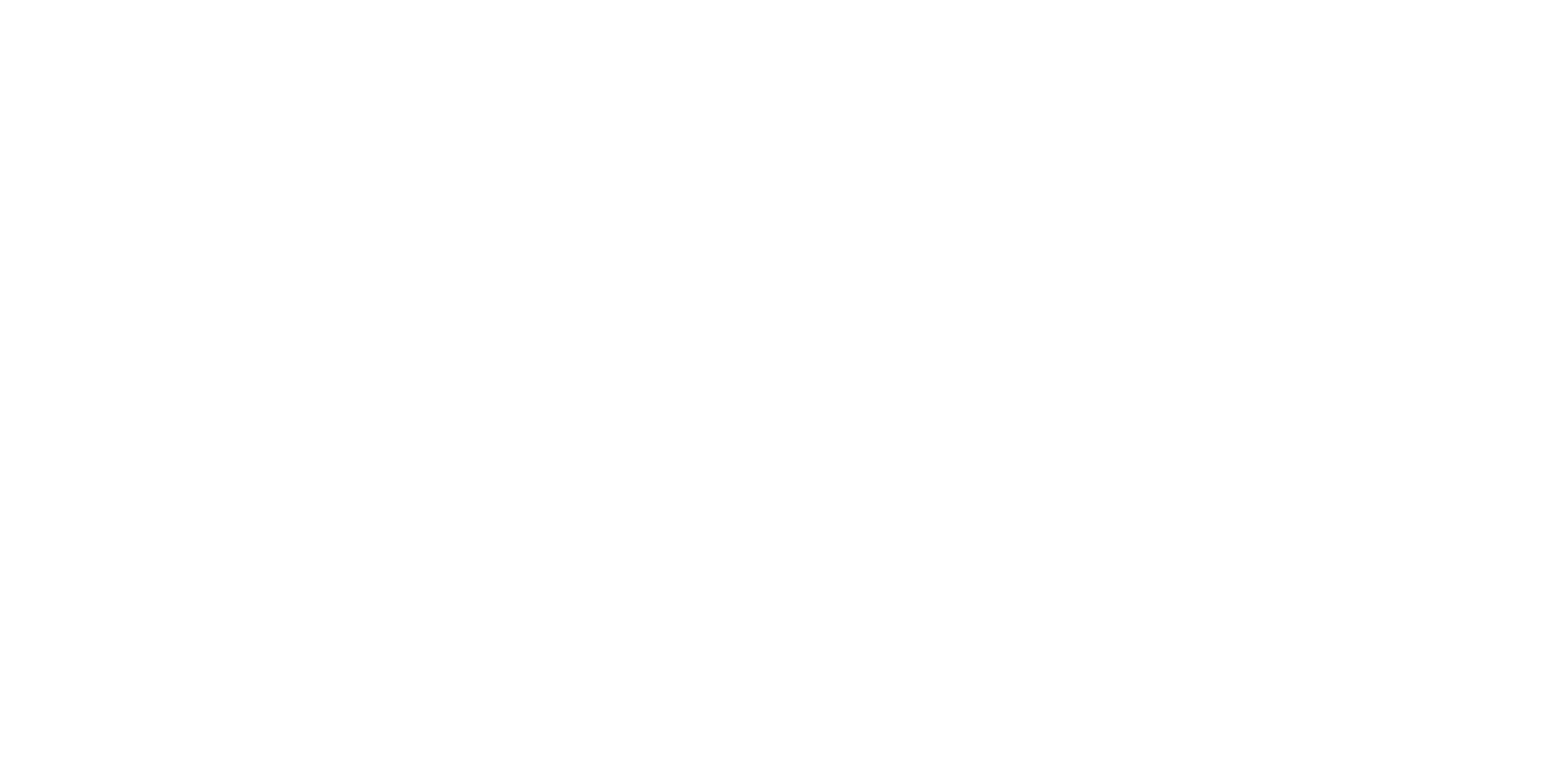 scroll, scrollTop: 0, scrollLeft: 0, axis: both 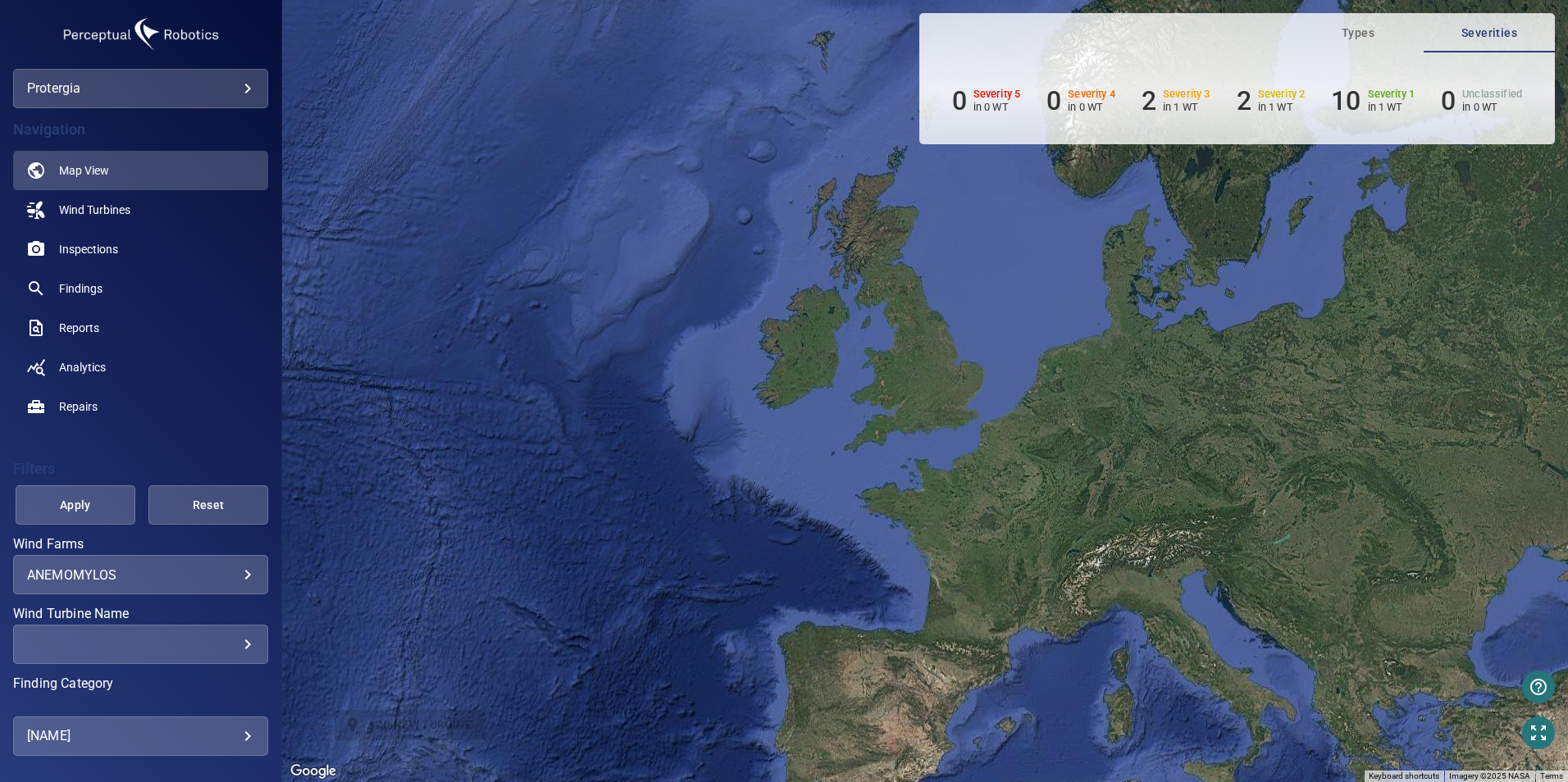 drag, startPoint x: 1219, startPoint y: 409, endPoint x: 1100, endPoint y: 294, distance: 165.48716 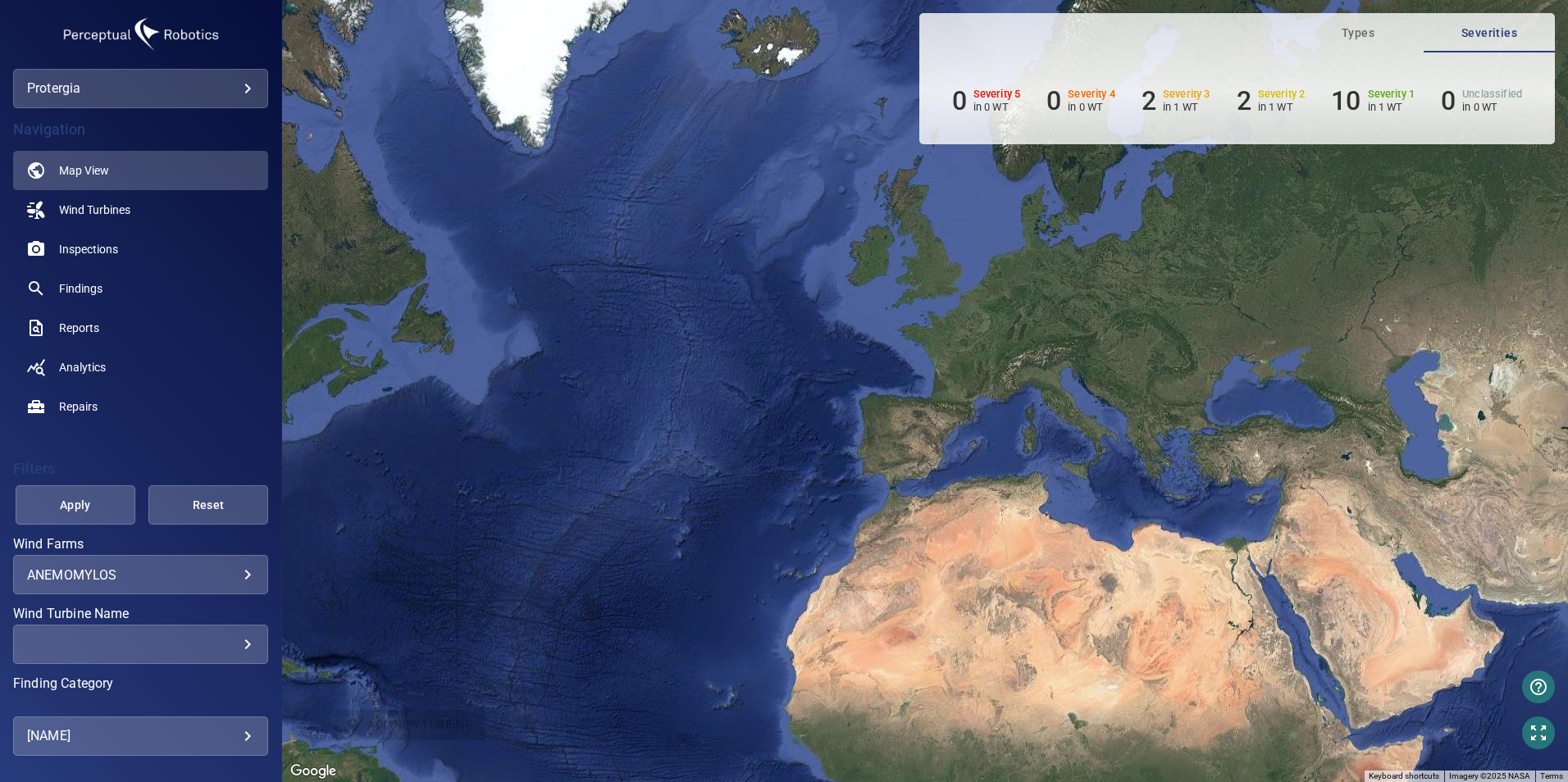 click on "**********" at bounding box center (140, 575) 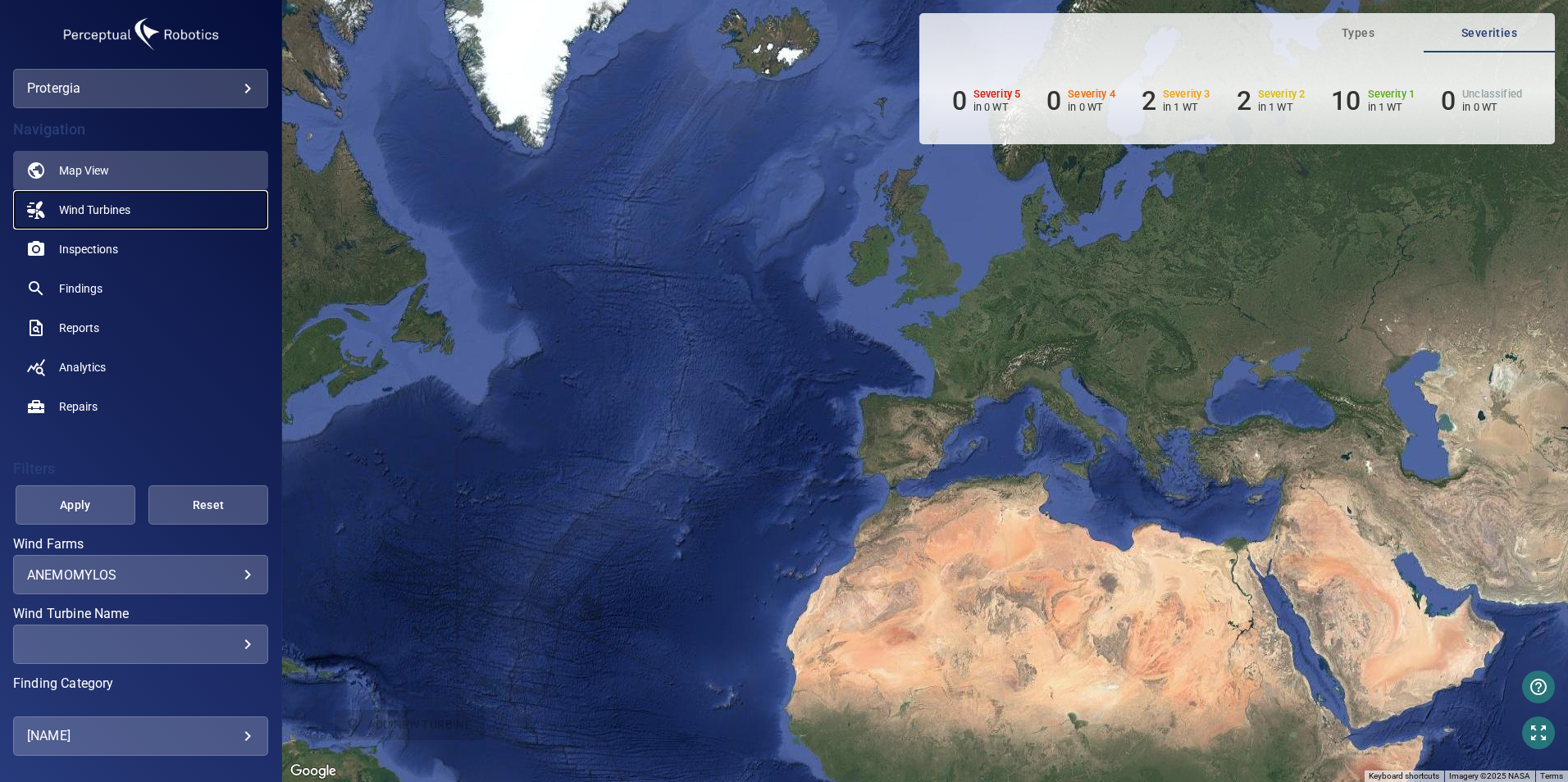 click on "Wind Turbines" at bounding box center [94, 210] 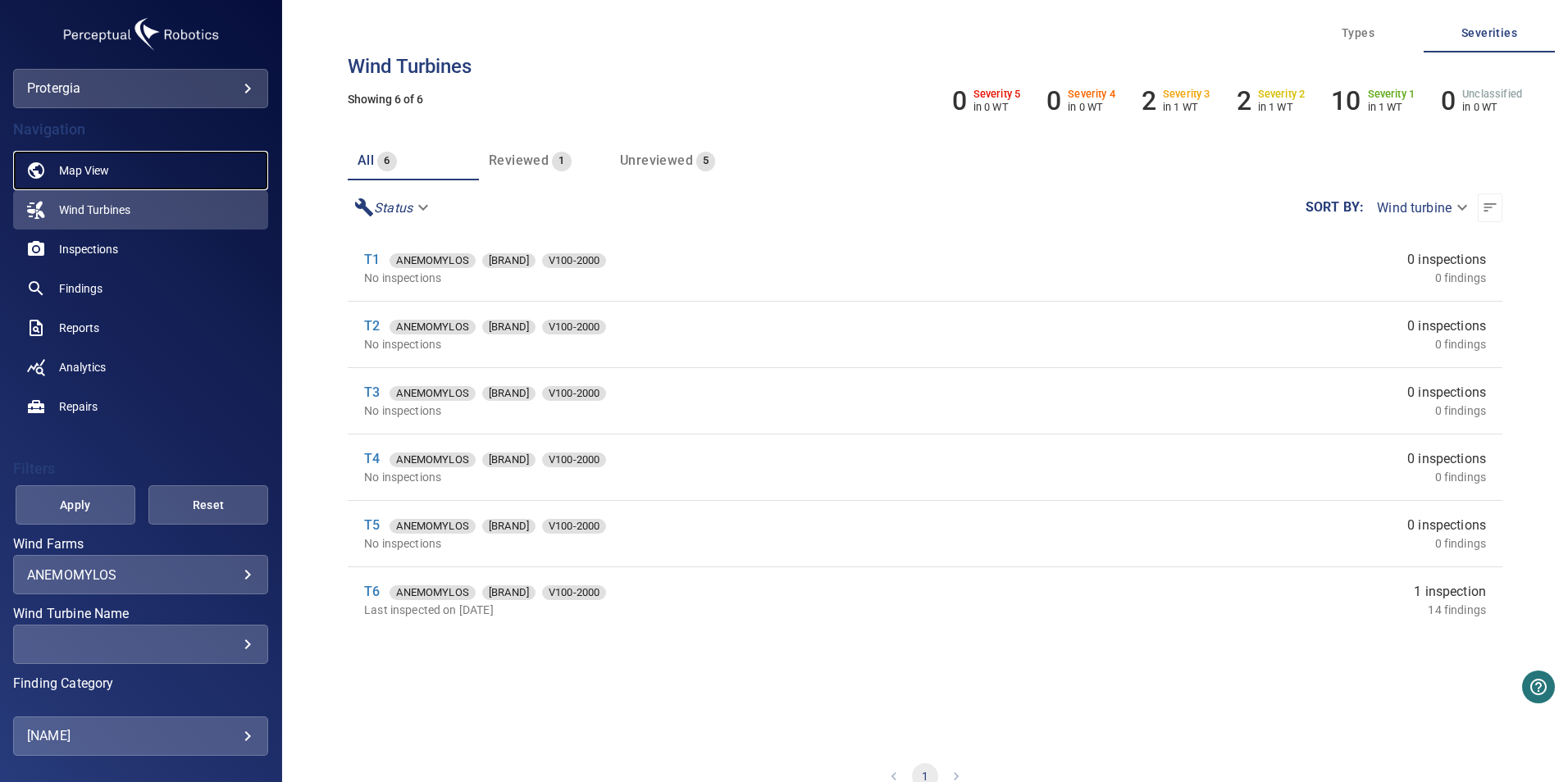 click on "Map View" at bounding box center [140, 170] 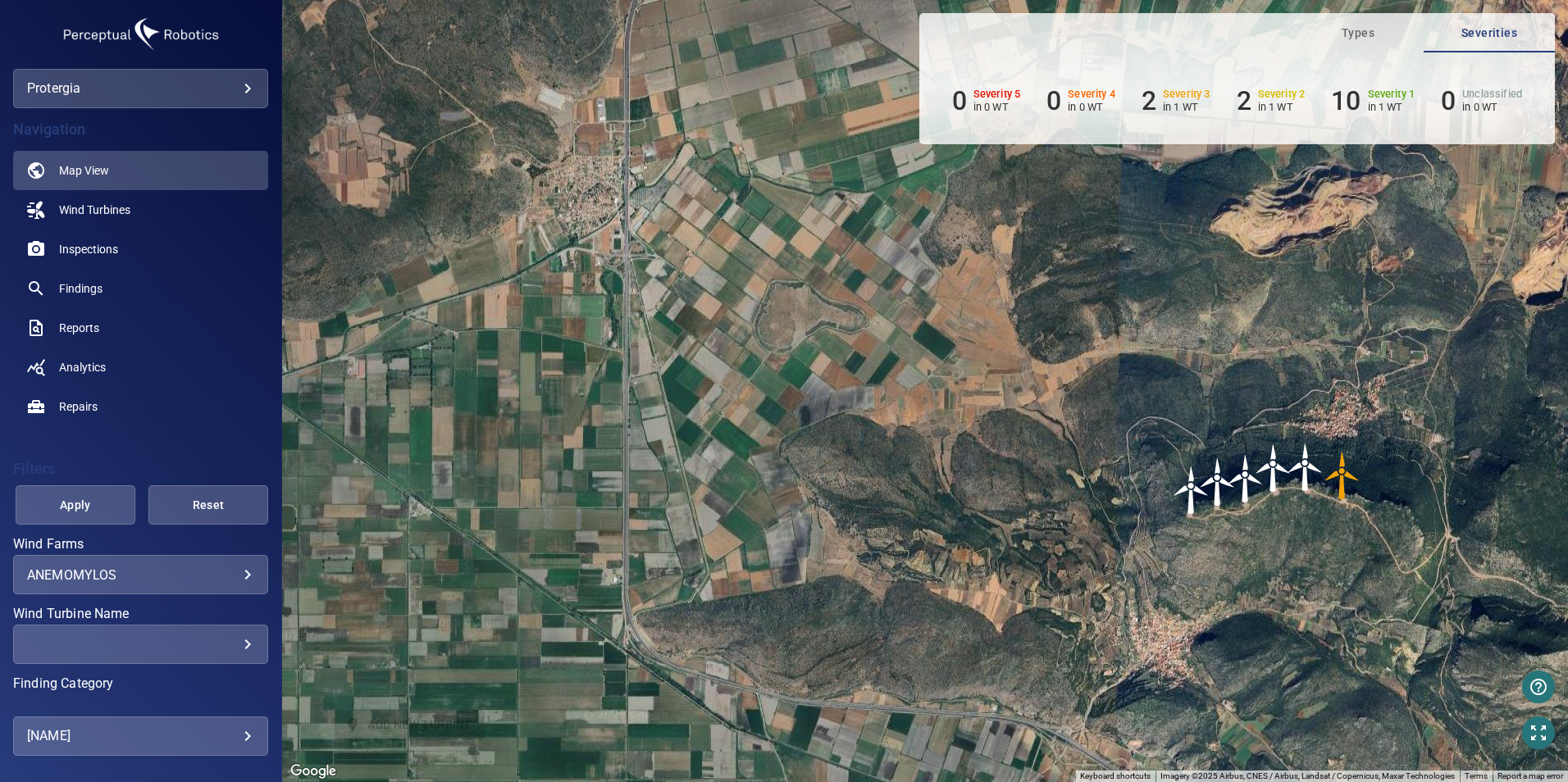 drag, startPoint x: 1216, startPoint y: 416, endPoint x: 1111, endPoint y: 416, distance: 105 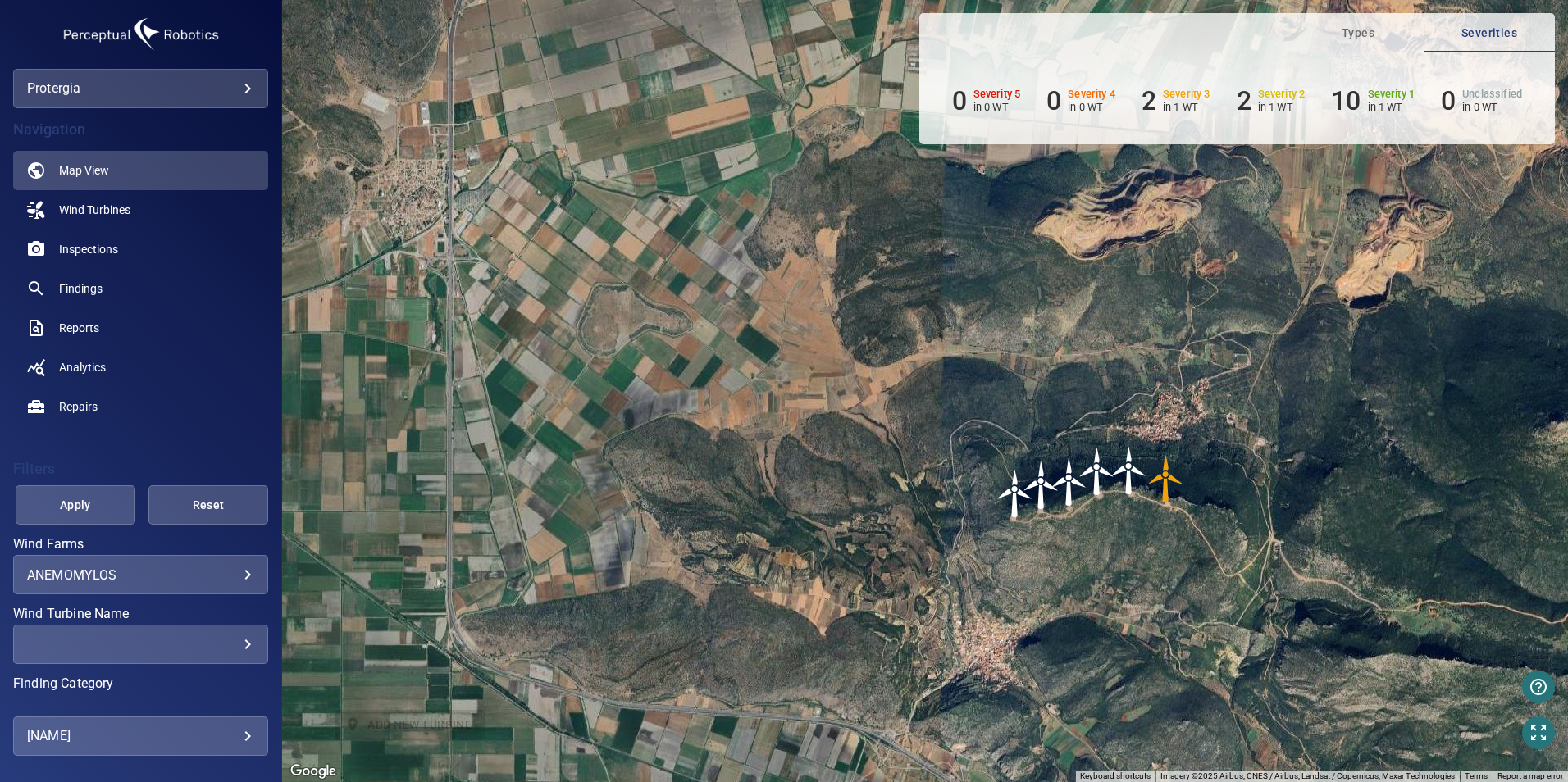 click at bounding box center [1129, 471] 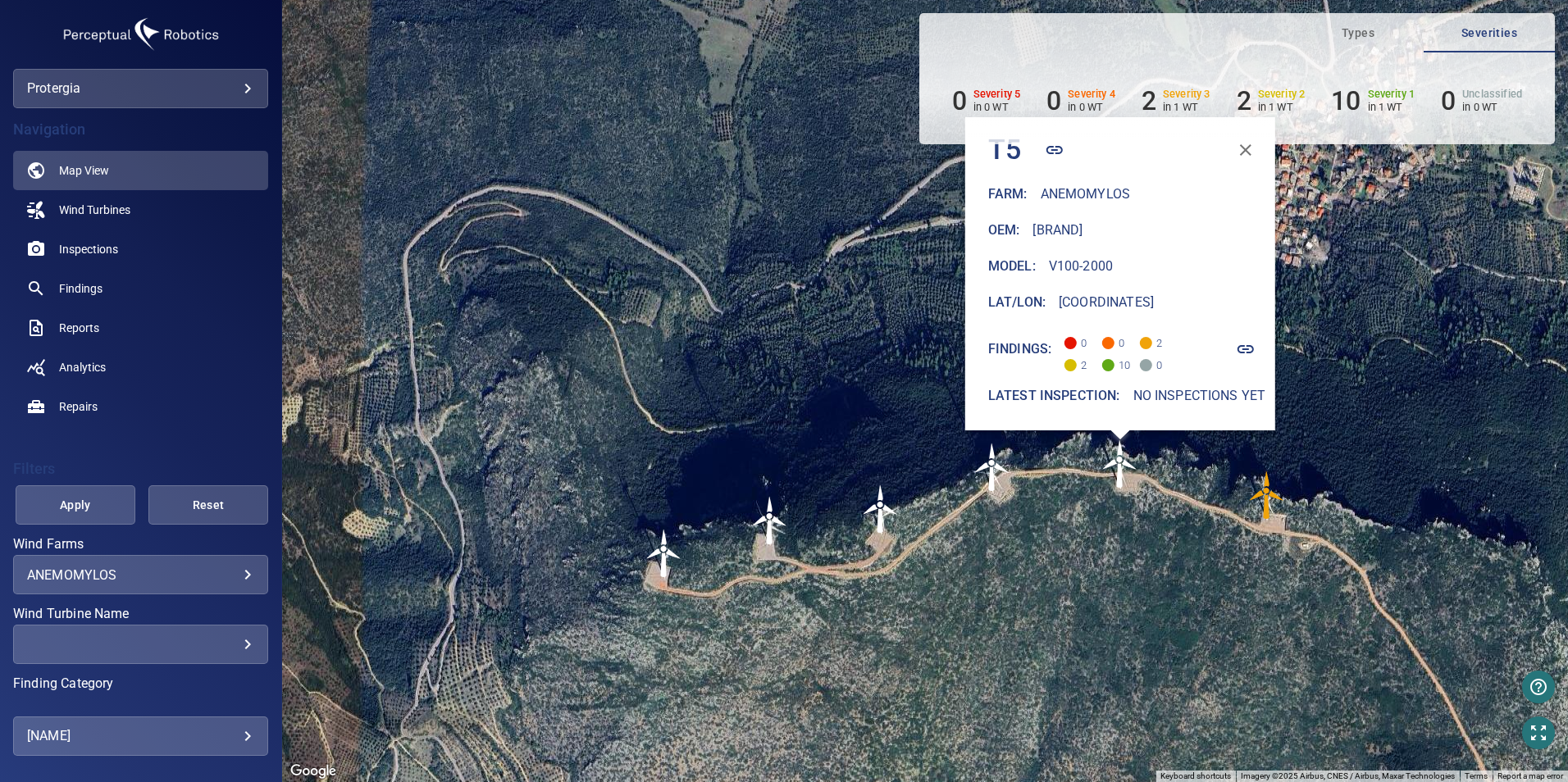 drag, startPoint x: 1279, startPoint y: 485, endPoint x: 1034, endPoint y: 553, distance: 254.2617 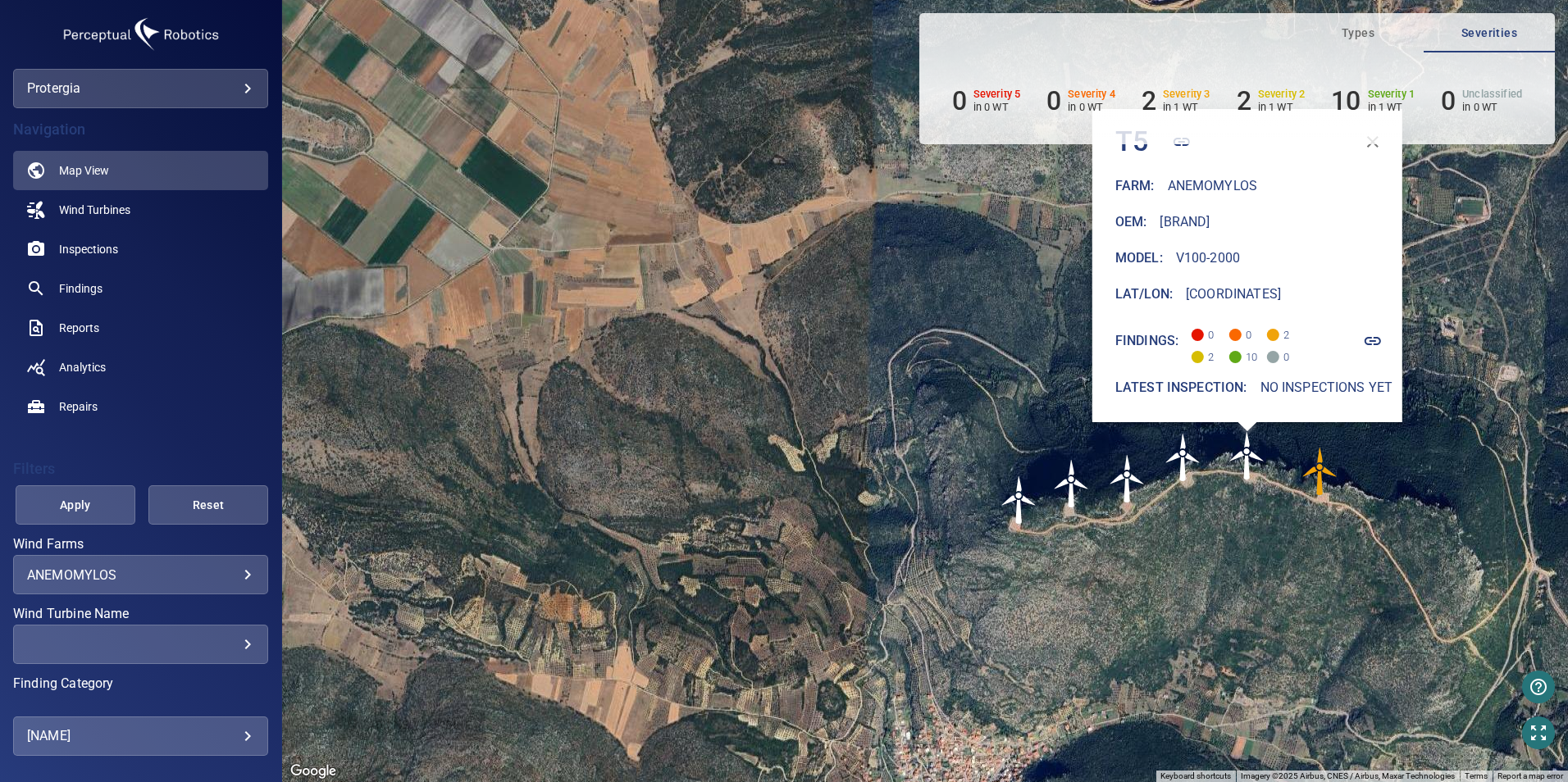 drag, startPoint x: 1212, startPoint y: 623, endPoint x: 1087, endPoint y: 643, distance: 126.58989 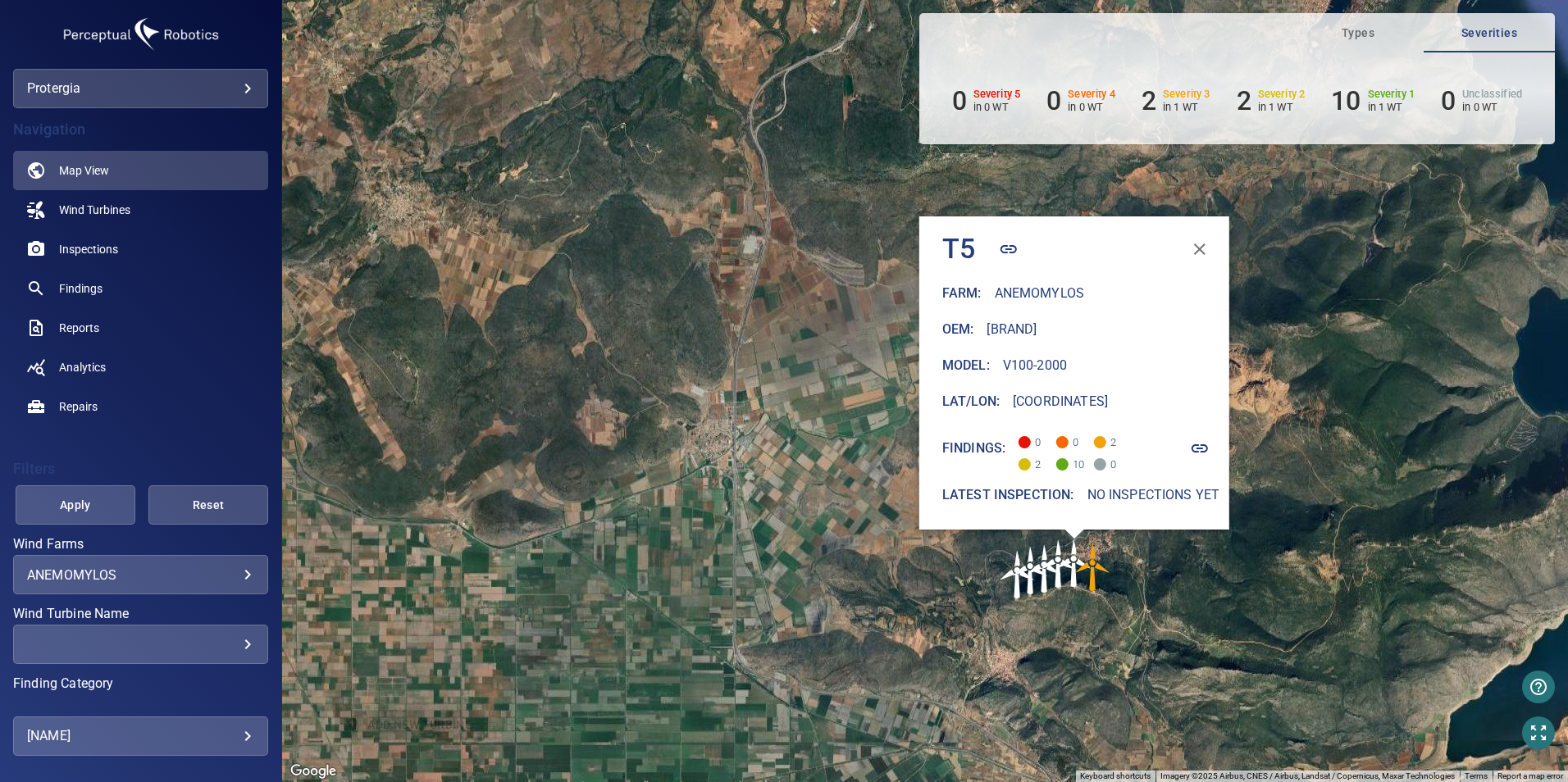 click on "**********" at bounding box center (784, 391) 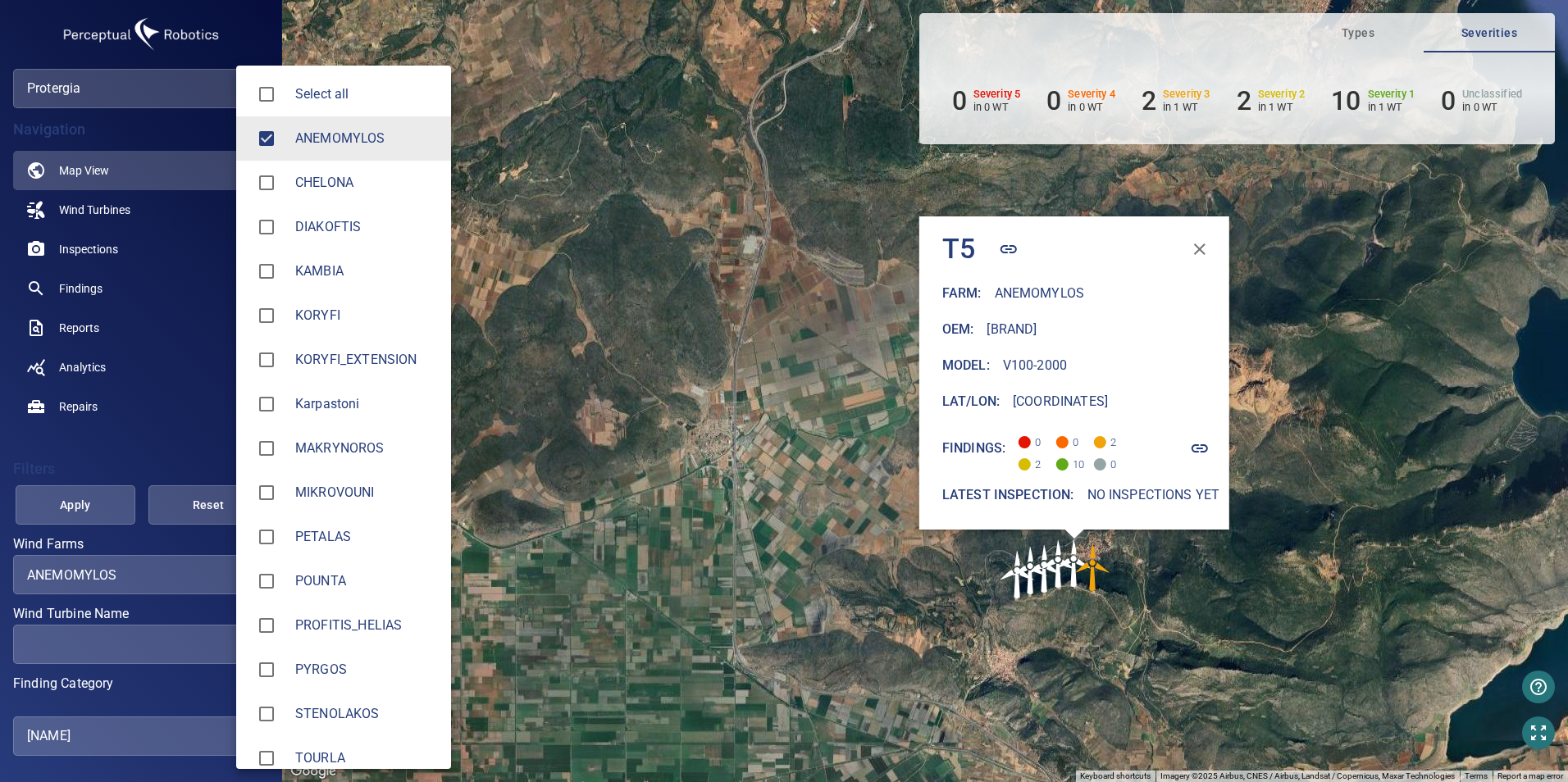 click on "CHELONA" at bounding box center [367, 183] 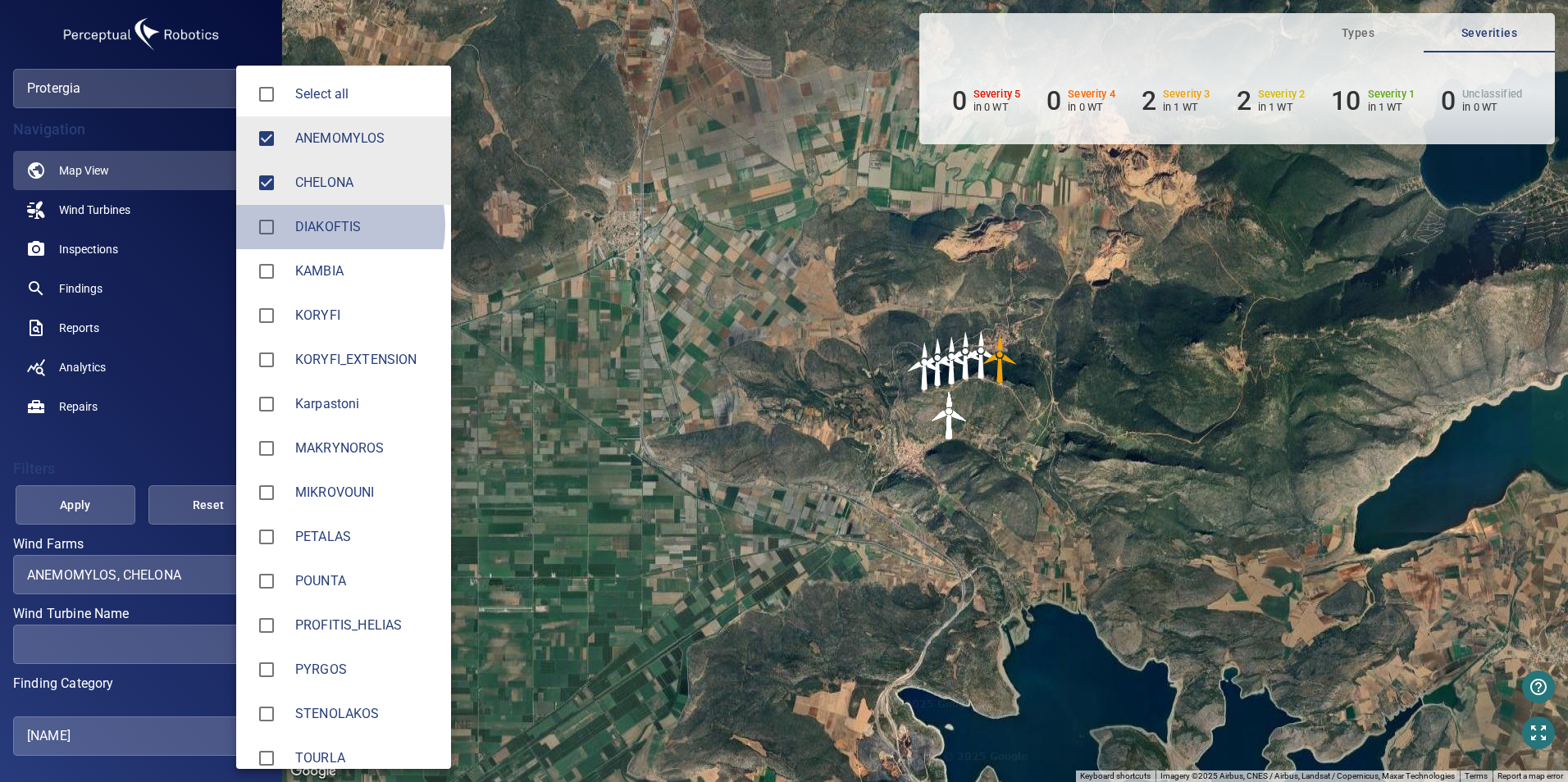 click on "DIAKOFTIS" at bounding box center [367, 227] 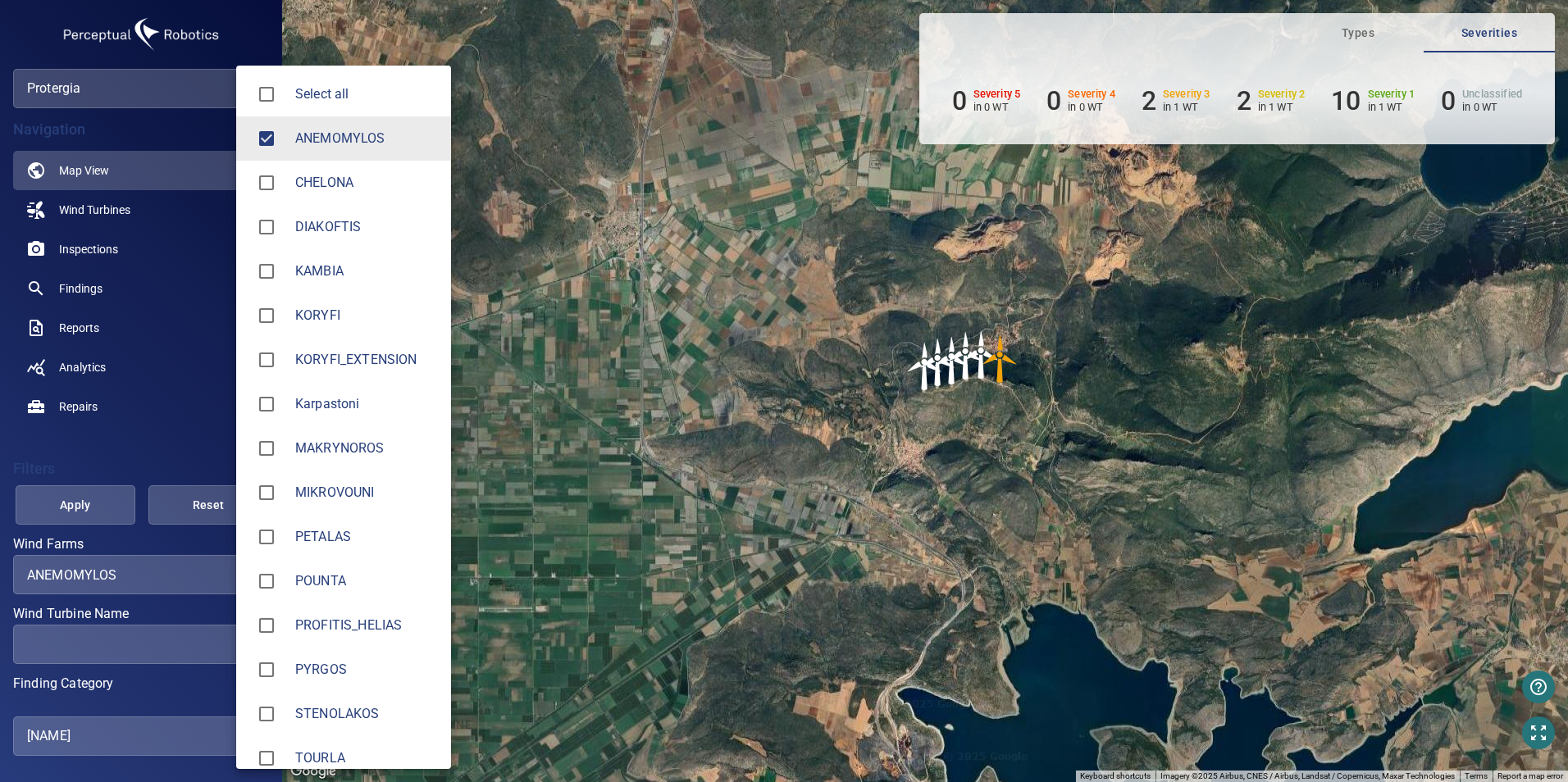 click at bounding box center (784, 391) 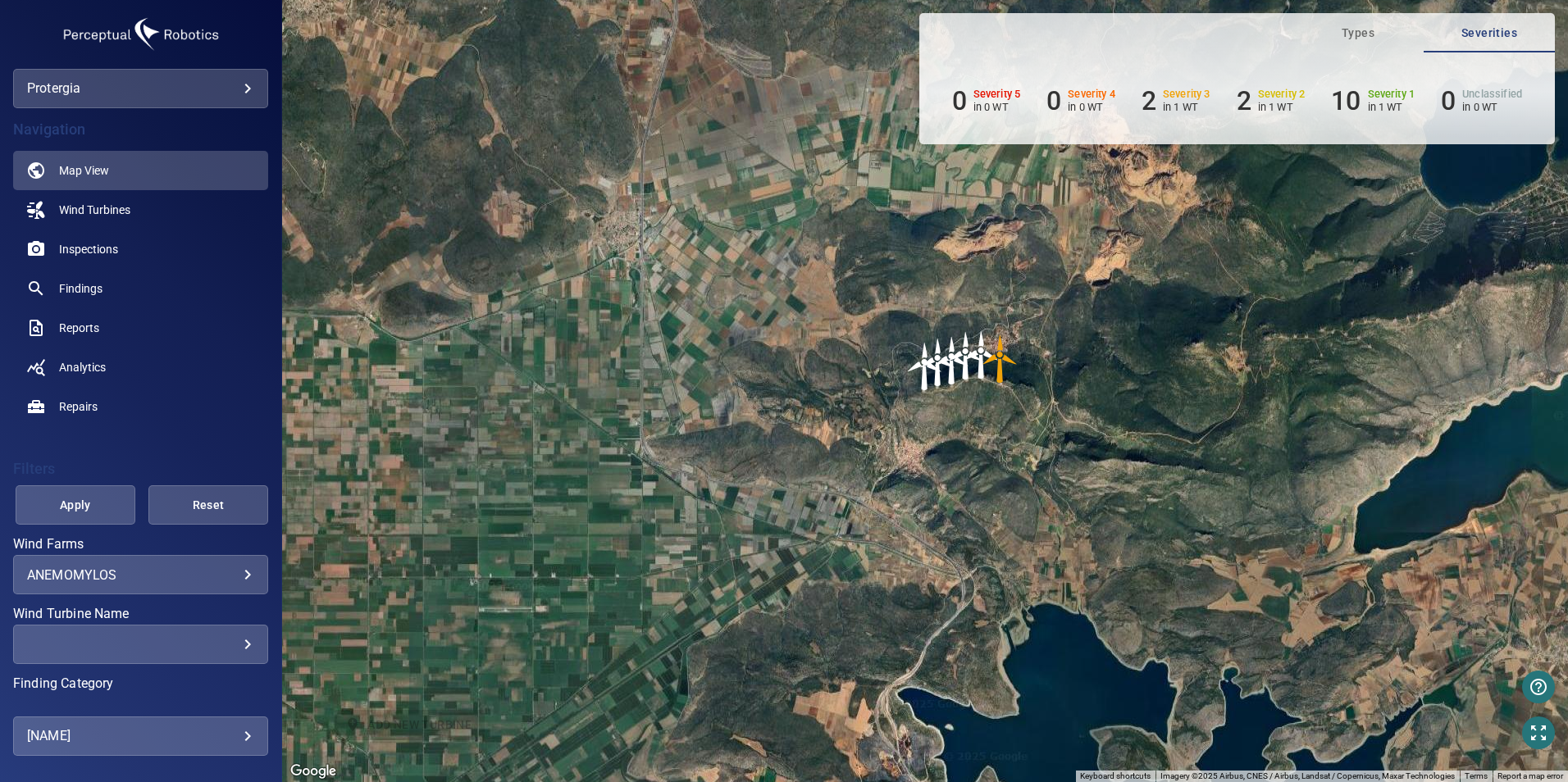 click on "**********" at bounding box center [784, 391] 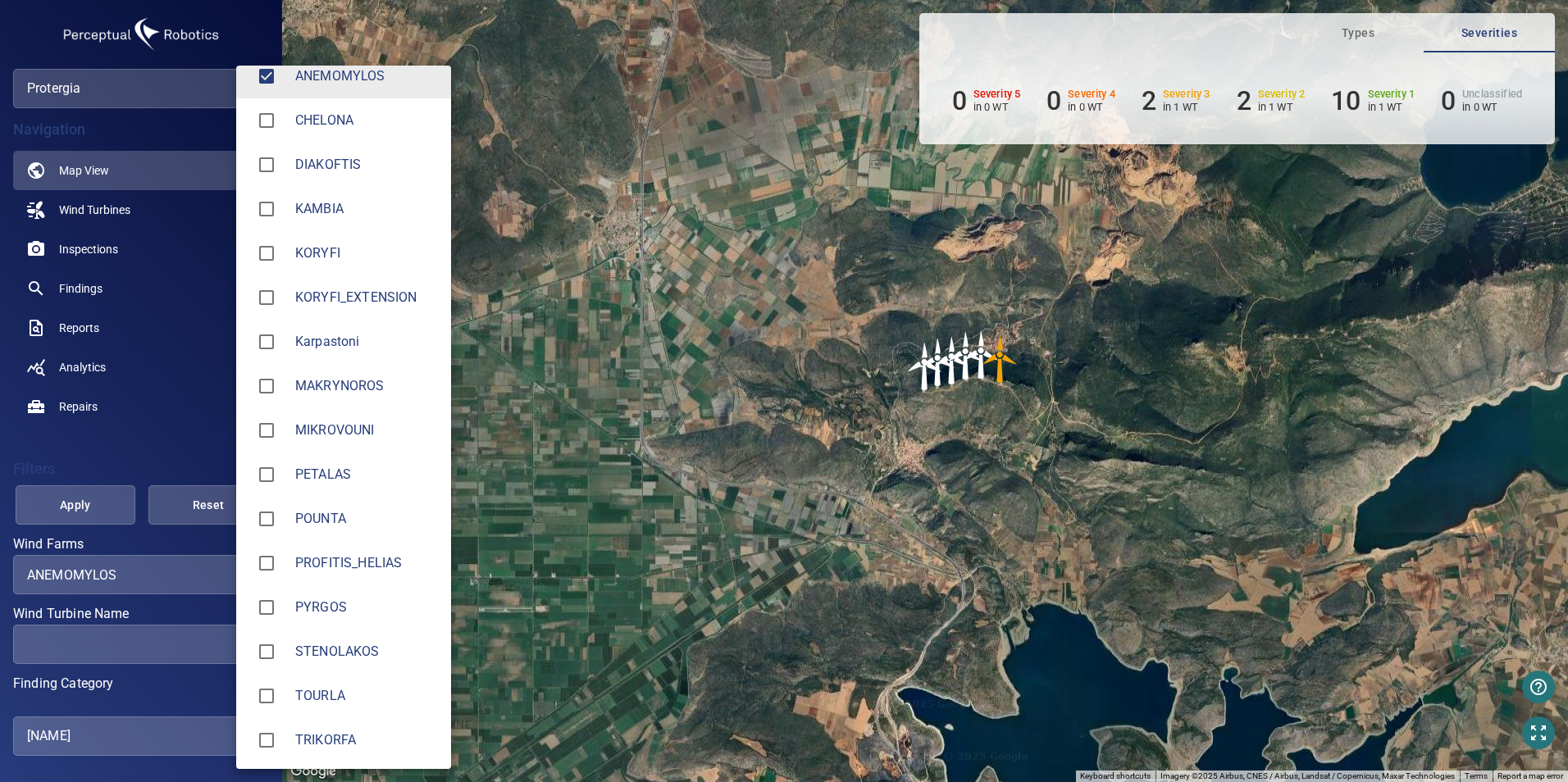 scroll, scrollTop: 0, scrollLeft: 0, axis: both 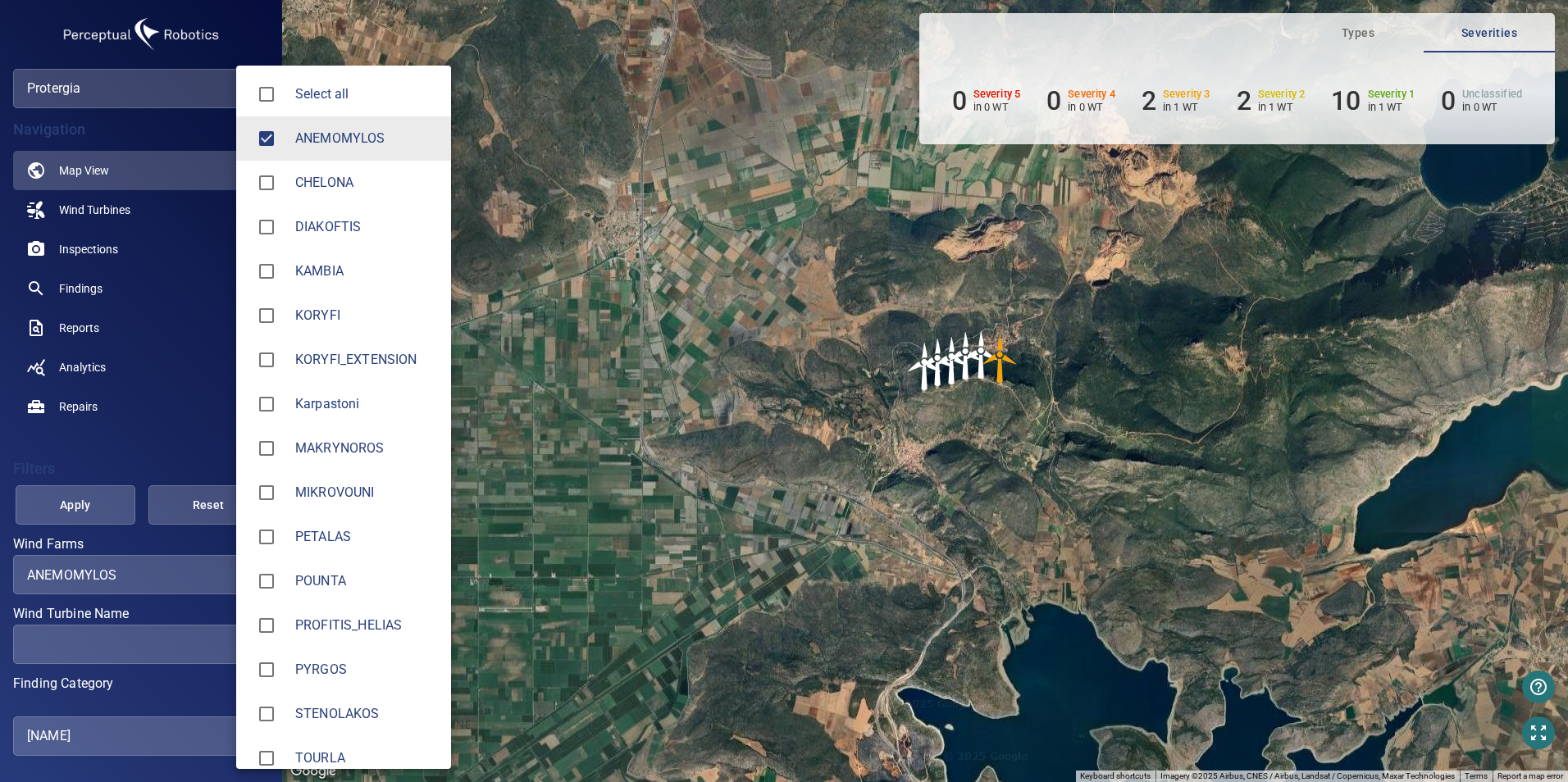 click at bounding box center [784, 391] 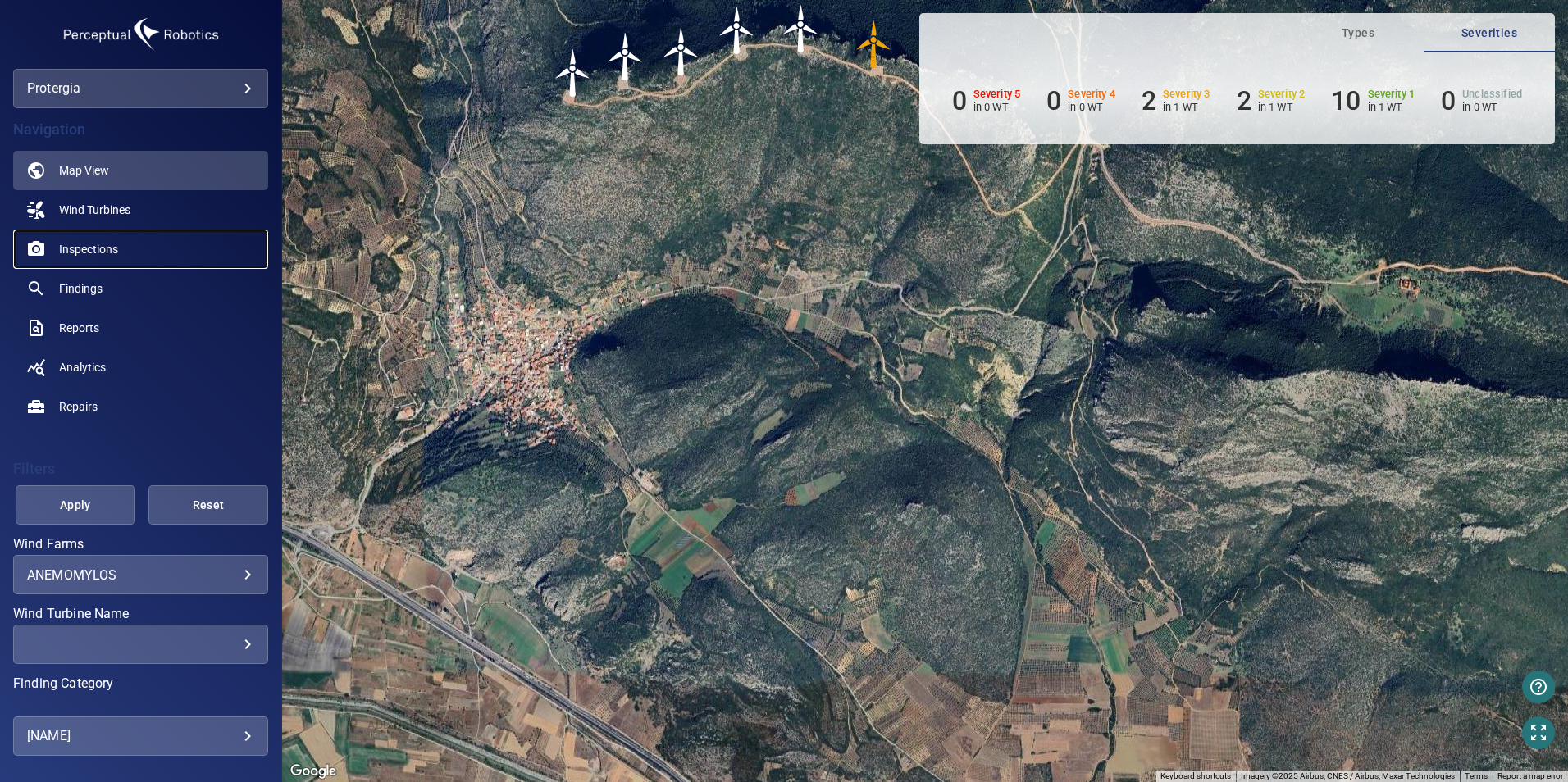 click on "Inspections" at bounding box center [89, 249] 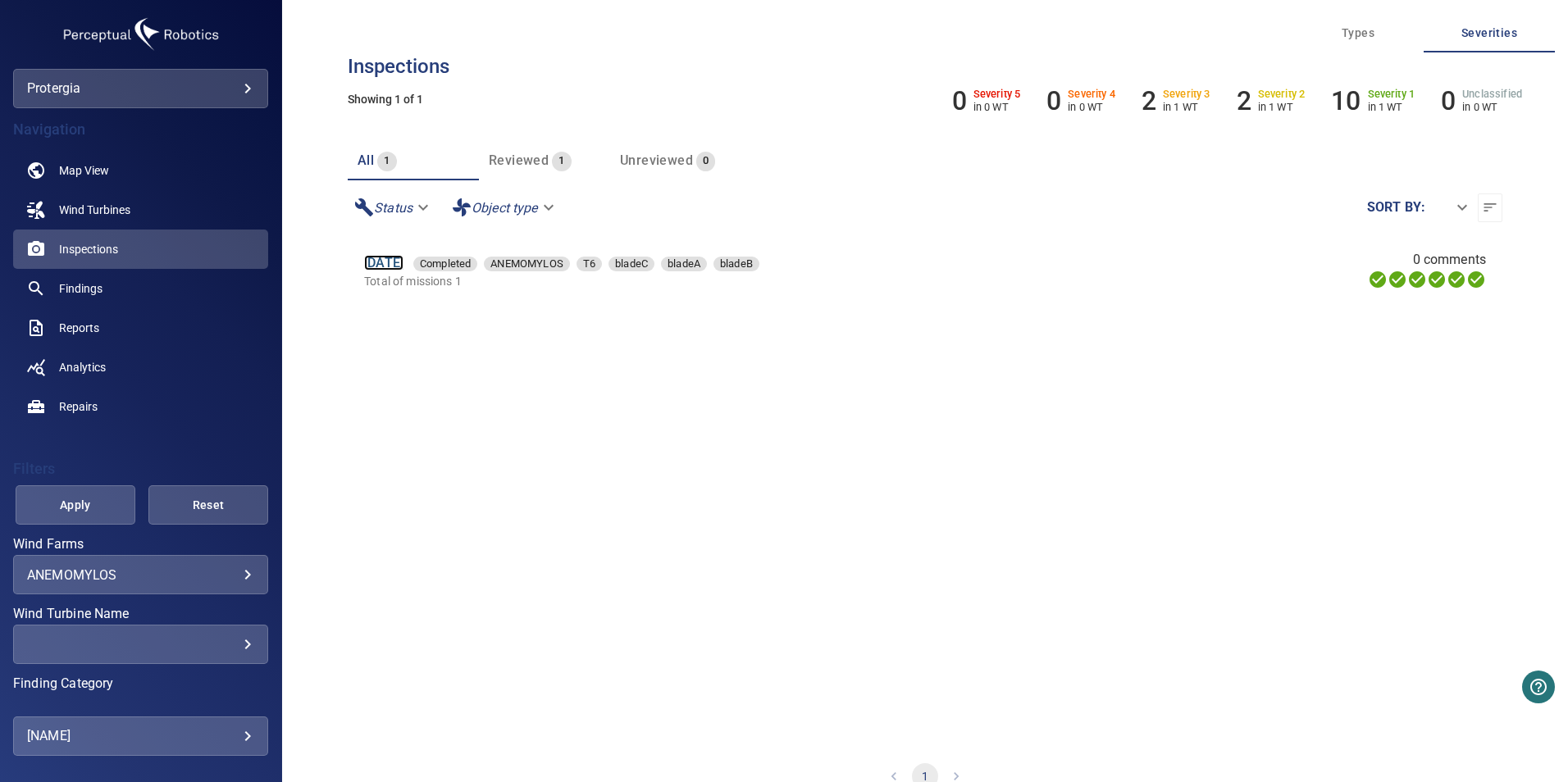 click on "[DATE]" at bounding box center (384, 262) 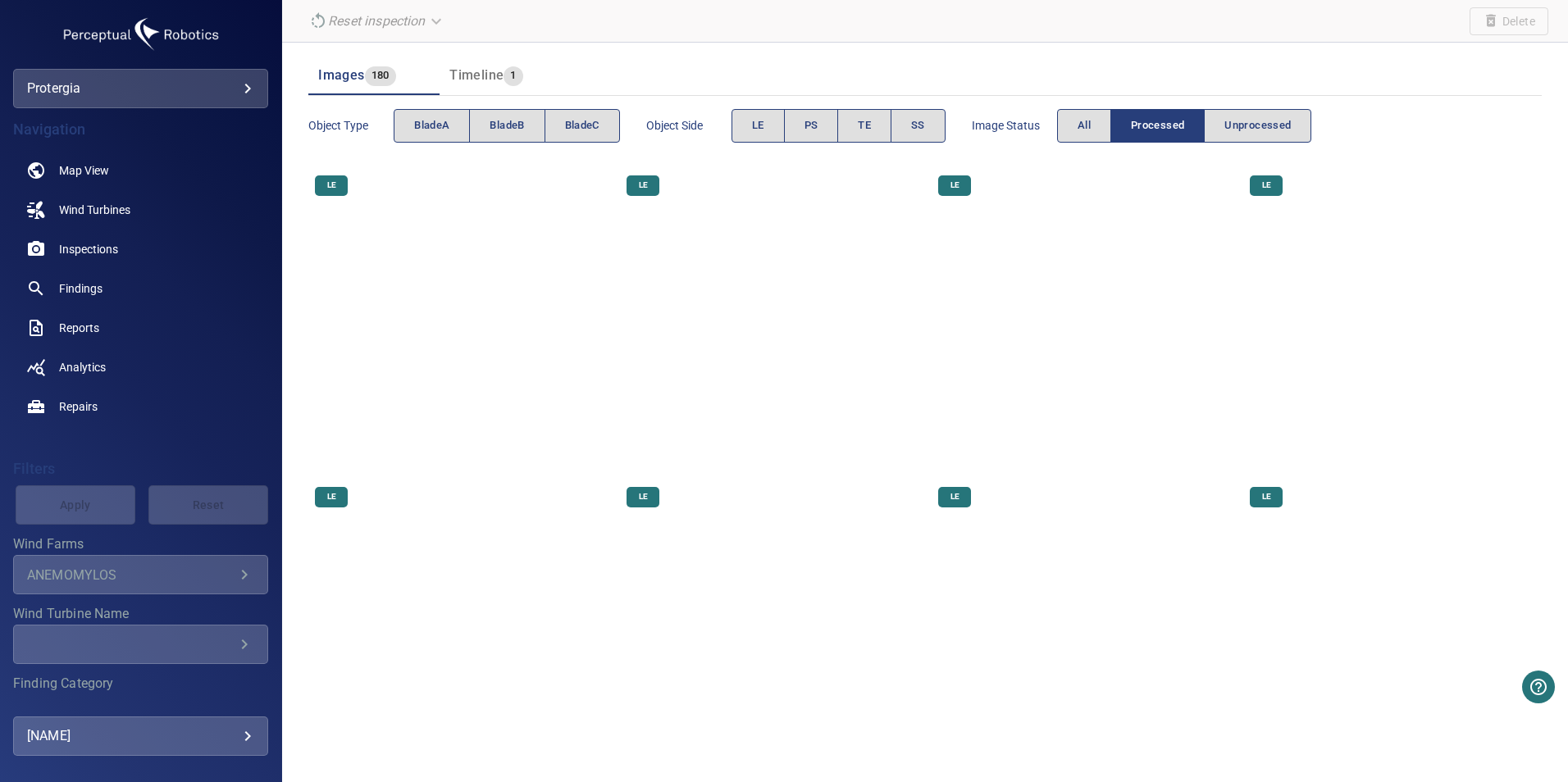 scroll, scrollTop: 0, scrollLeft: 0, axis: both 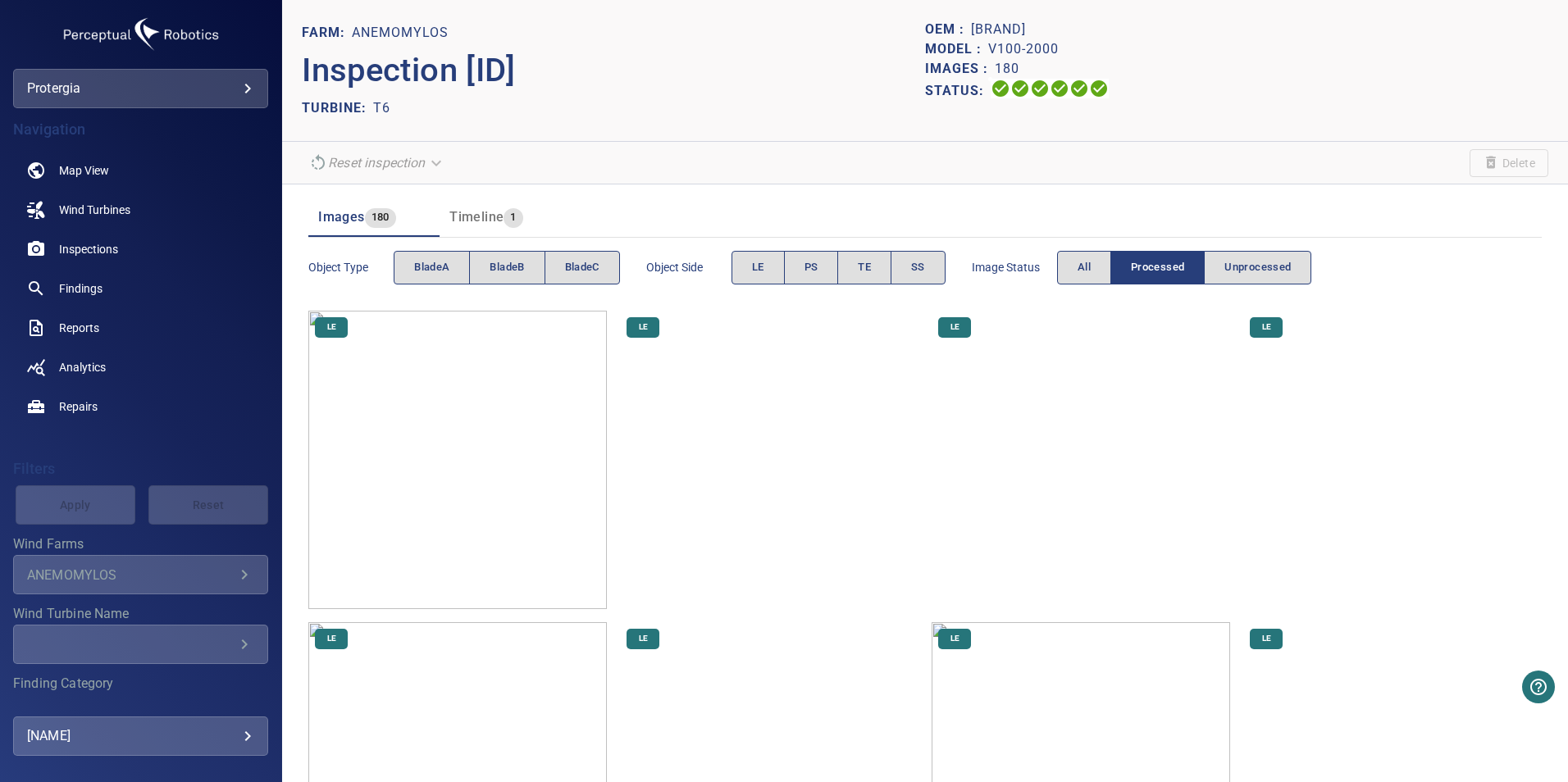 click at bounding box center [458, 460] 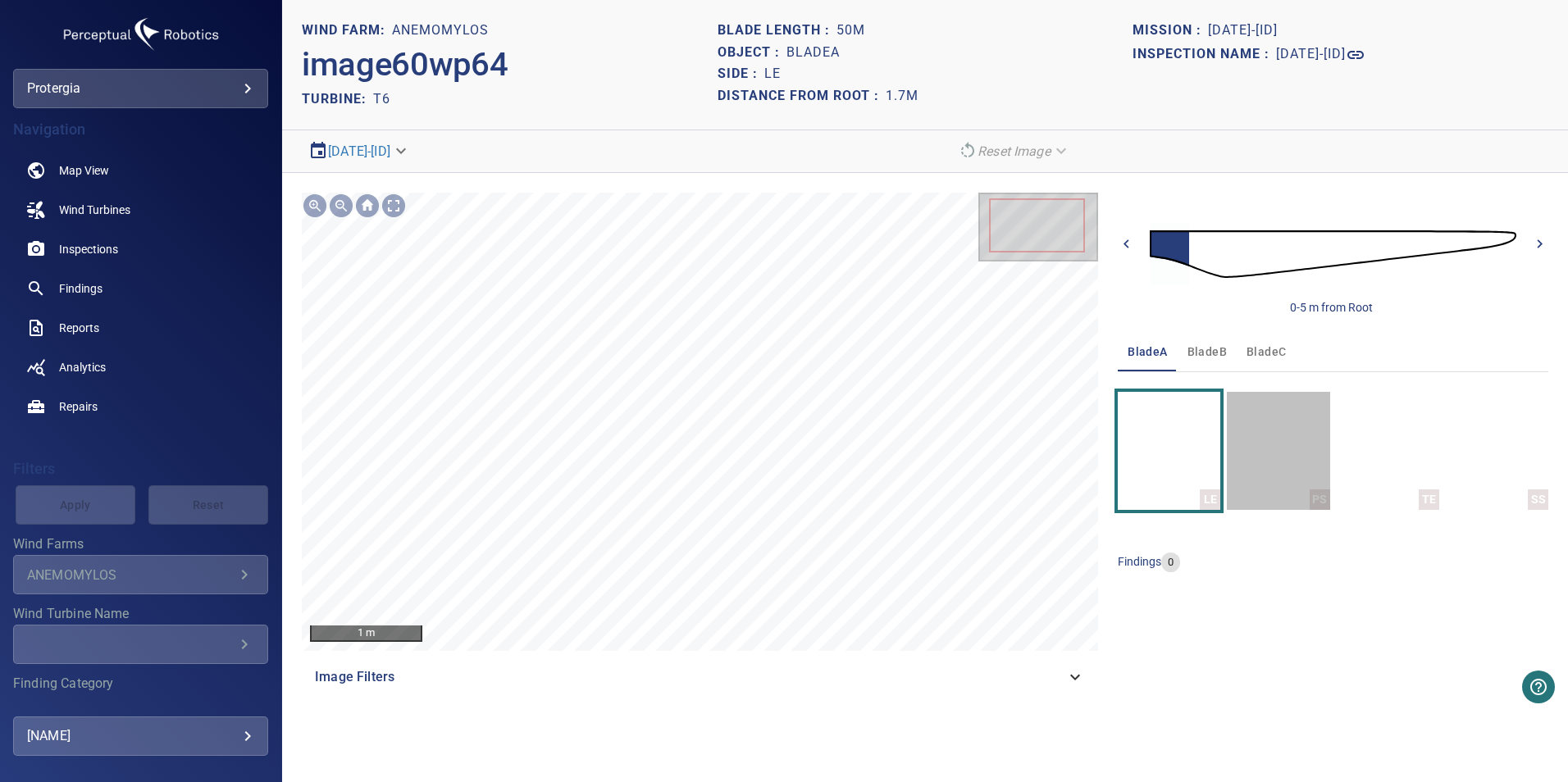 click at bounding box center (1279, 451) 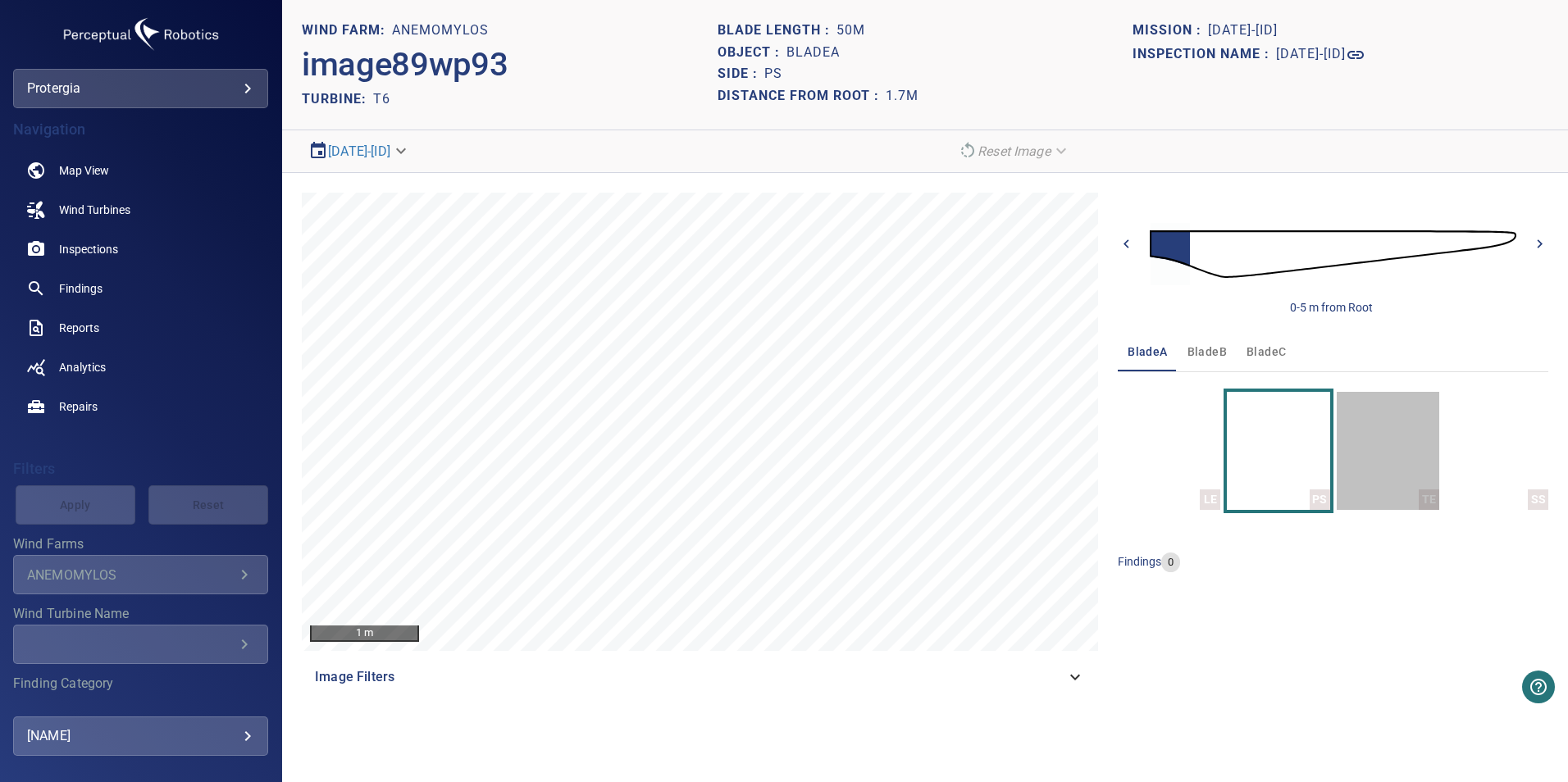 click at bounding box center [1388, 451] 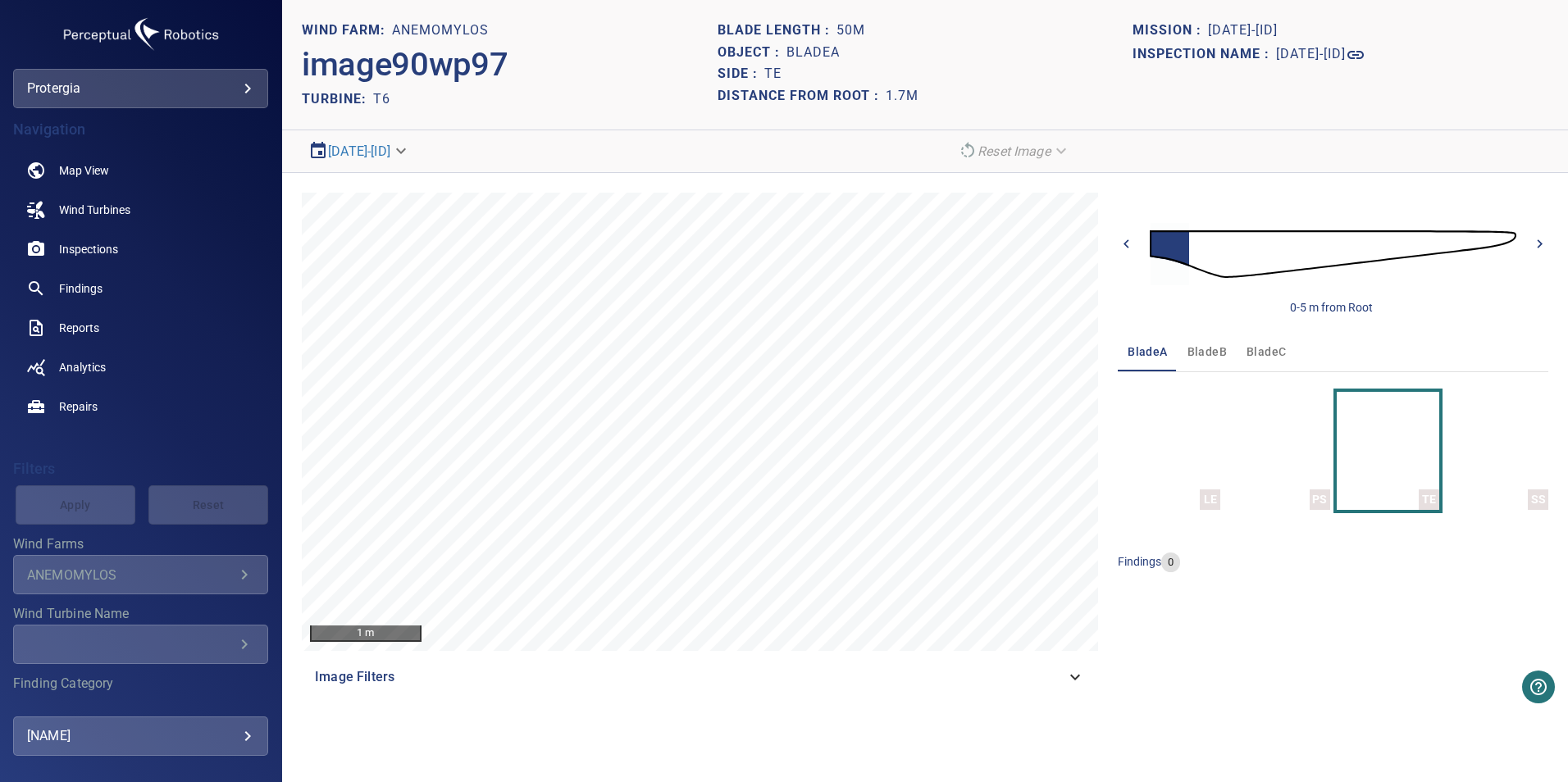 click at bounding box center [1497, 451] 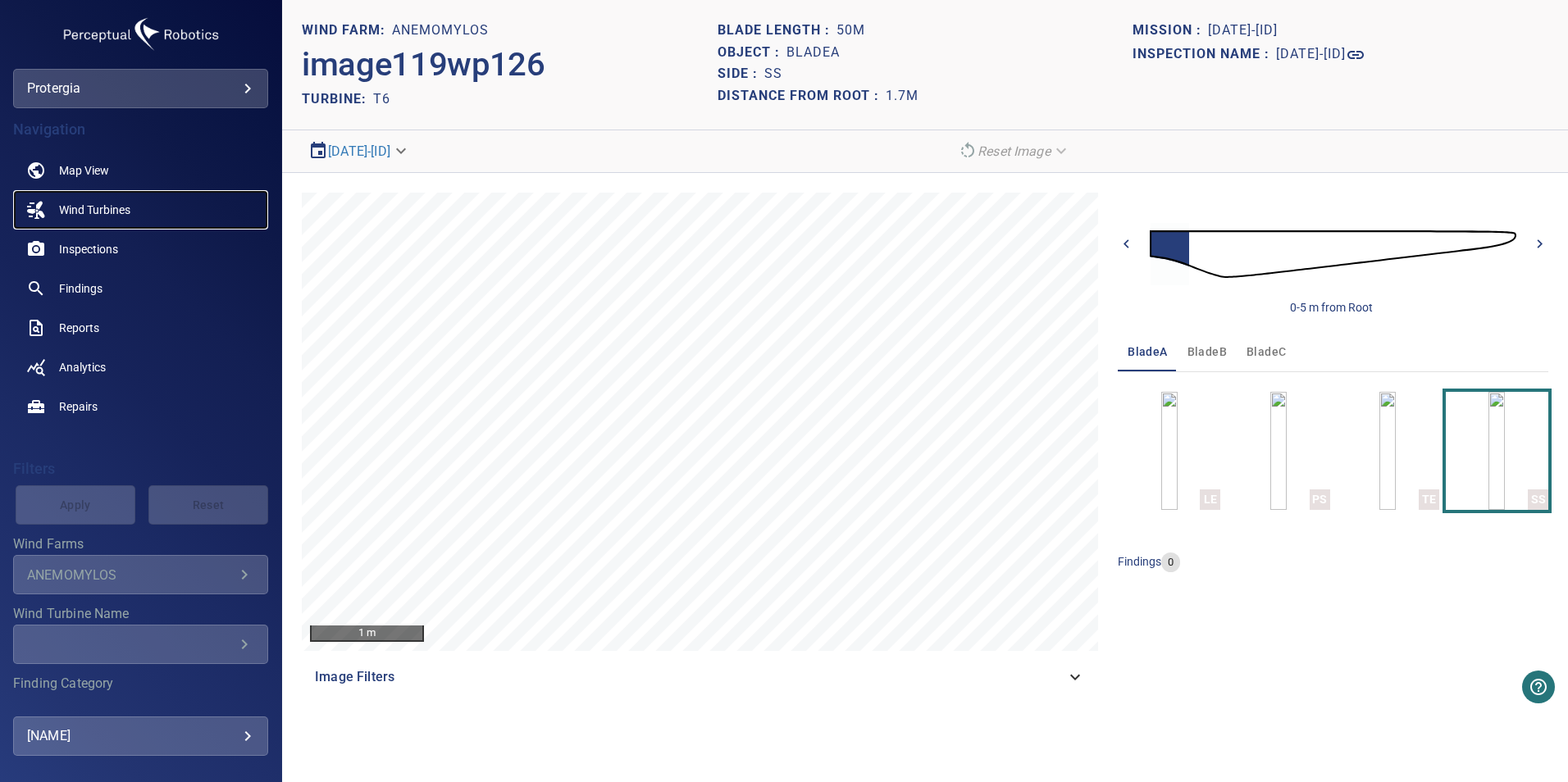 click on "Wind Turbines" at bounding box center (94, 210) 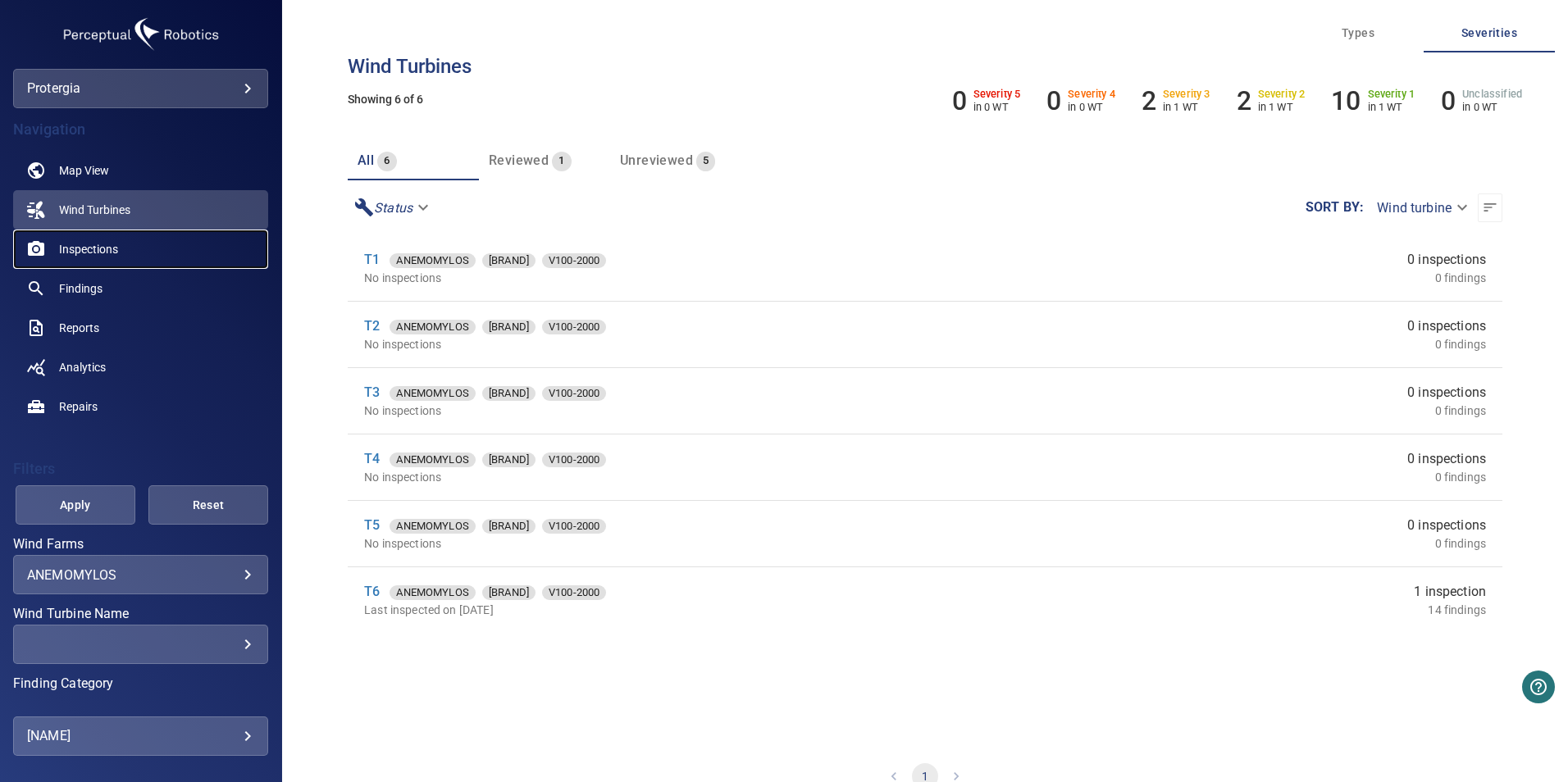 click on "Inspections" at bounding box center (89, 249) 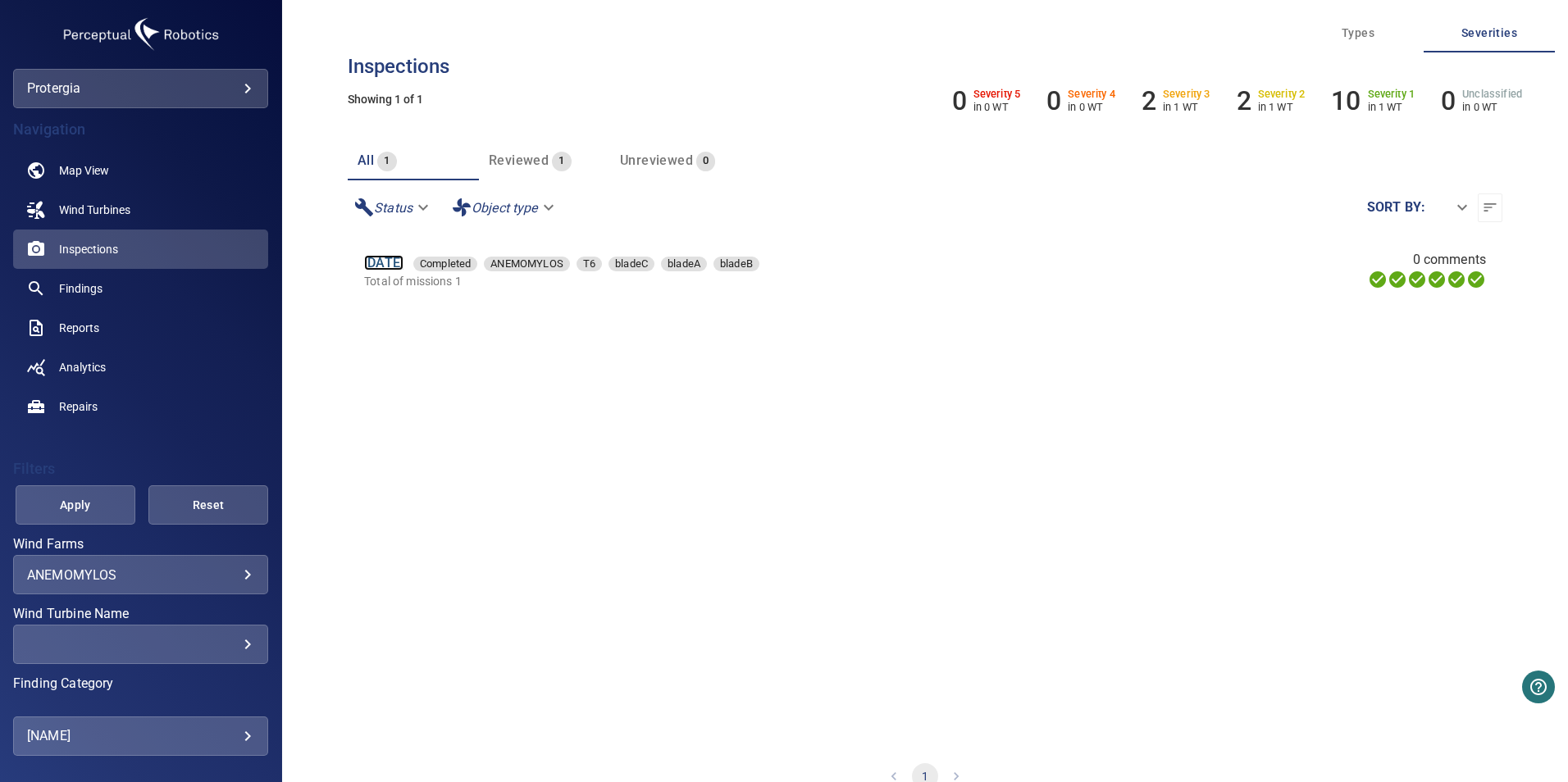 click on "[DATE]" at bounding box center [384, 262] 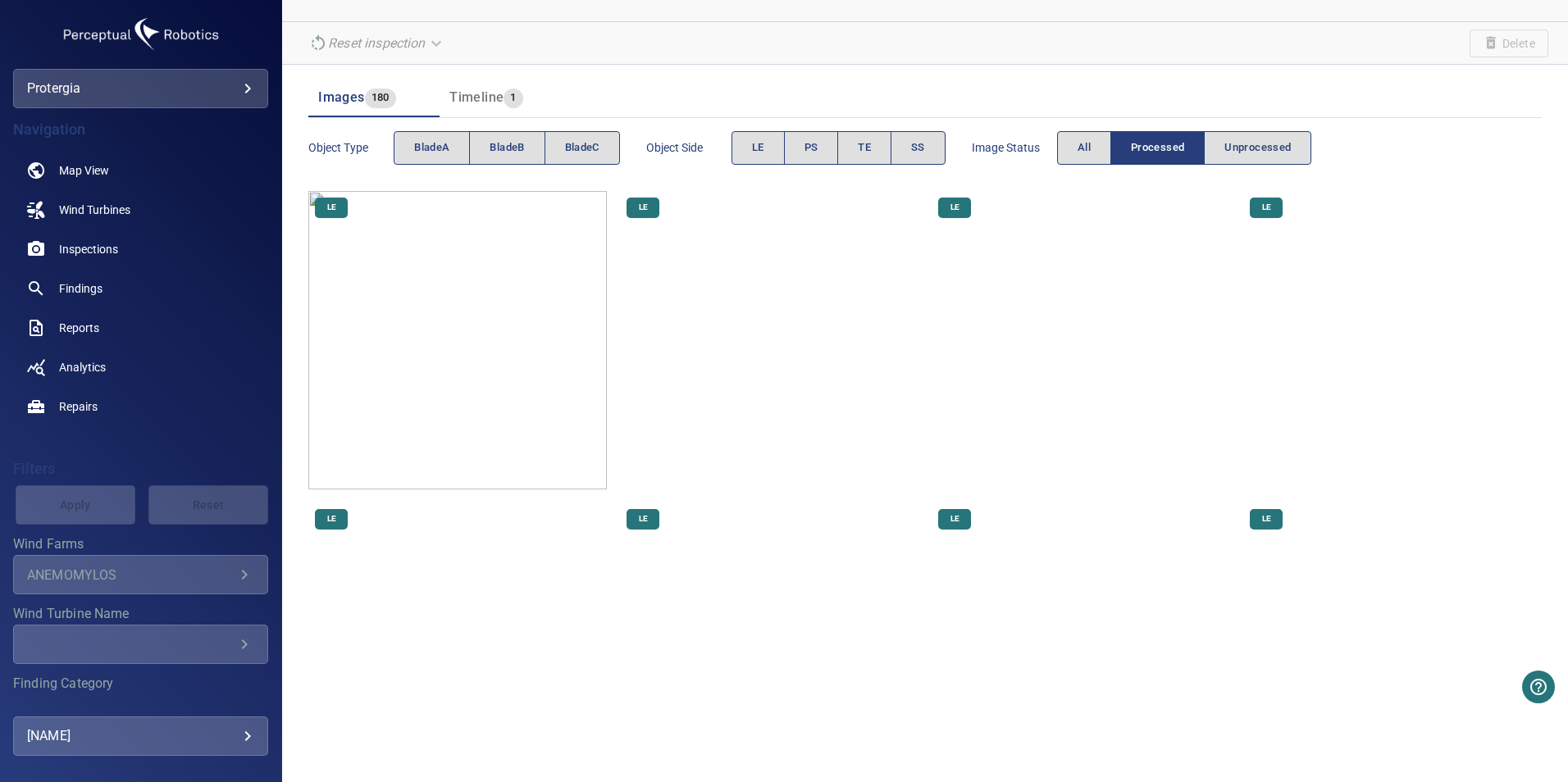 scroll, scrollTop: 328, scrollLeft: 0, axis: vertical 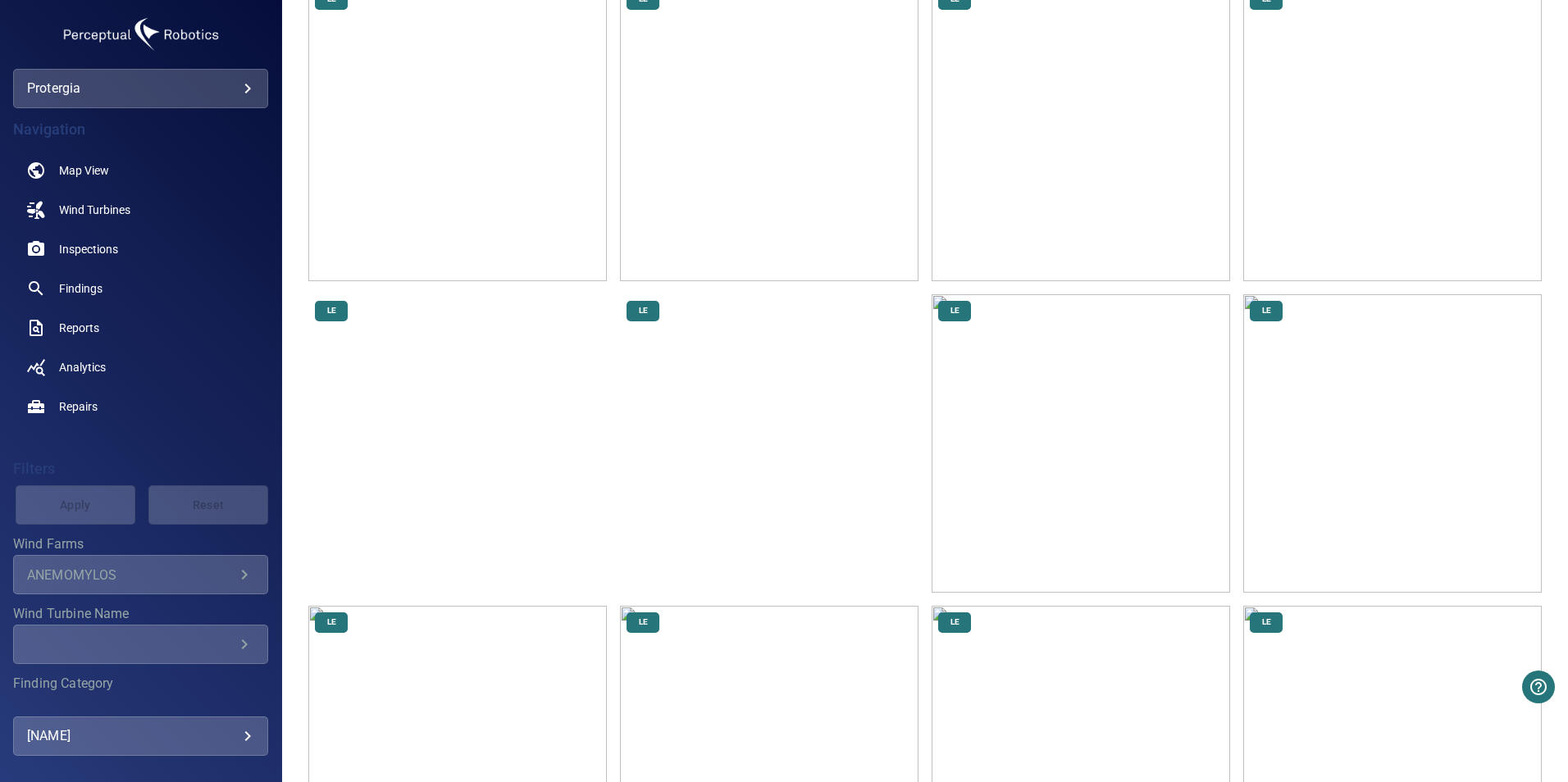 click at bounding box center [1393, 443] 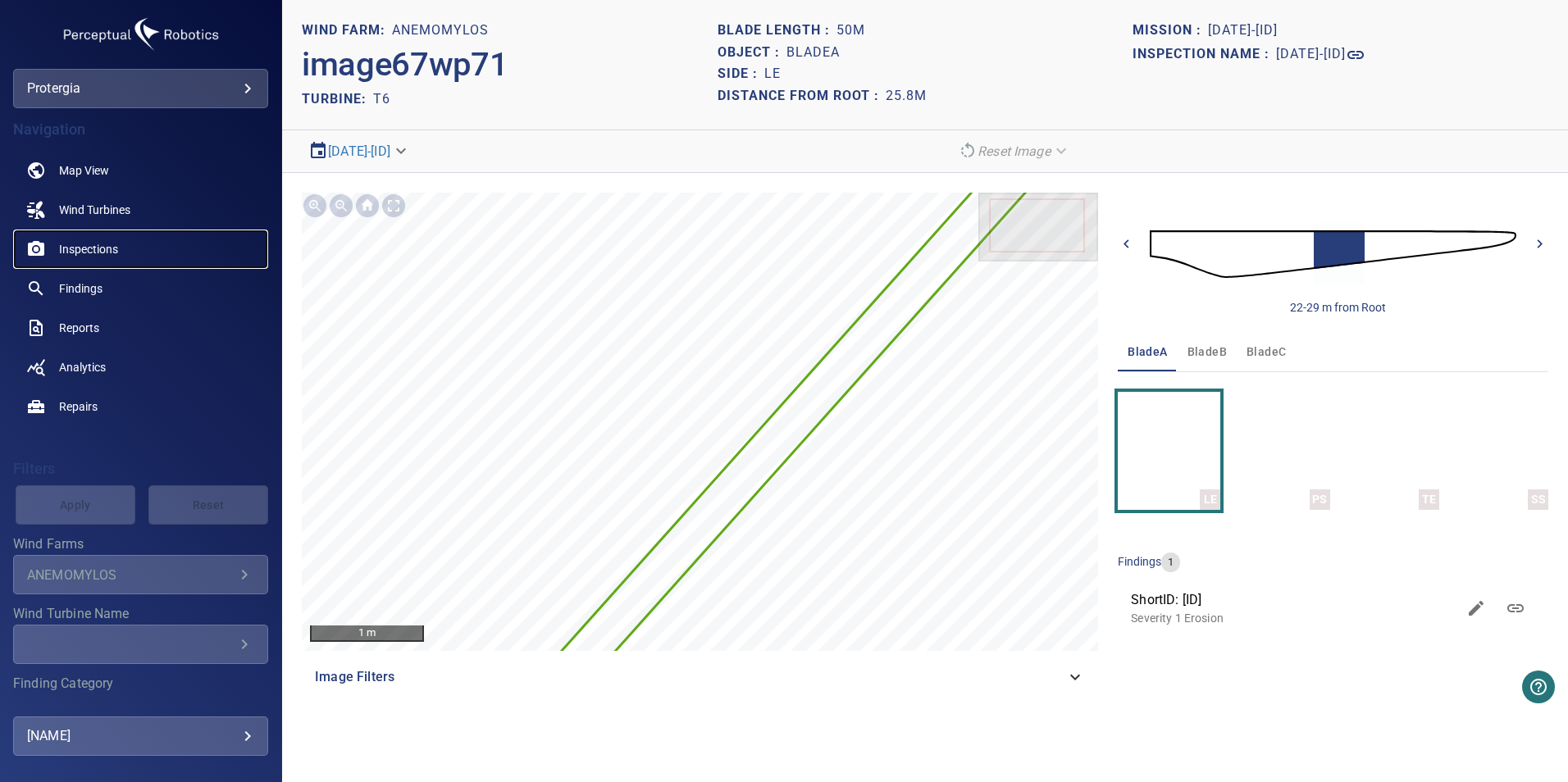 click on "Inspections" at bounding box center (89, 249) 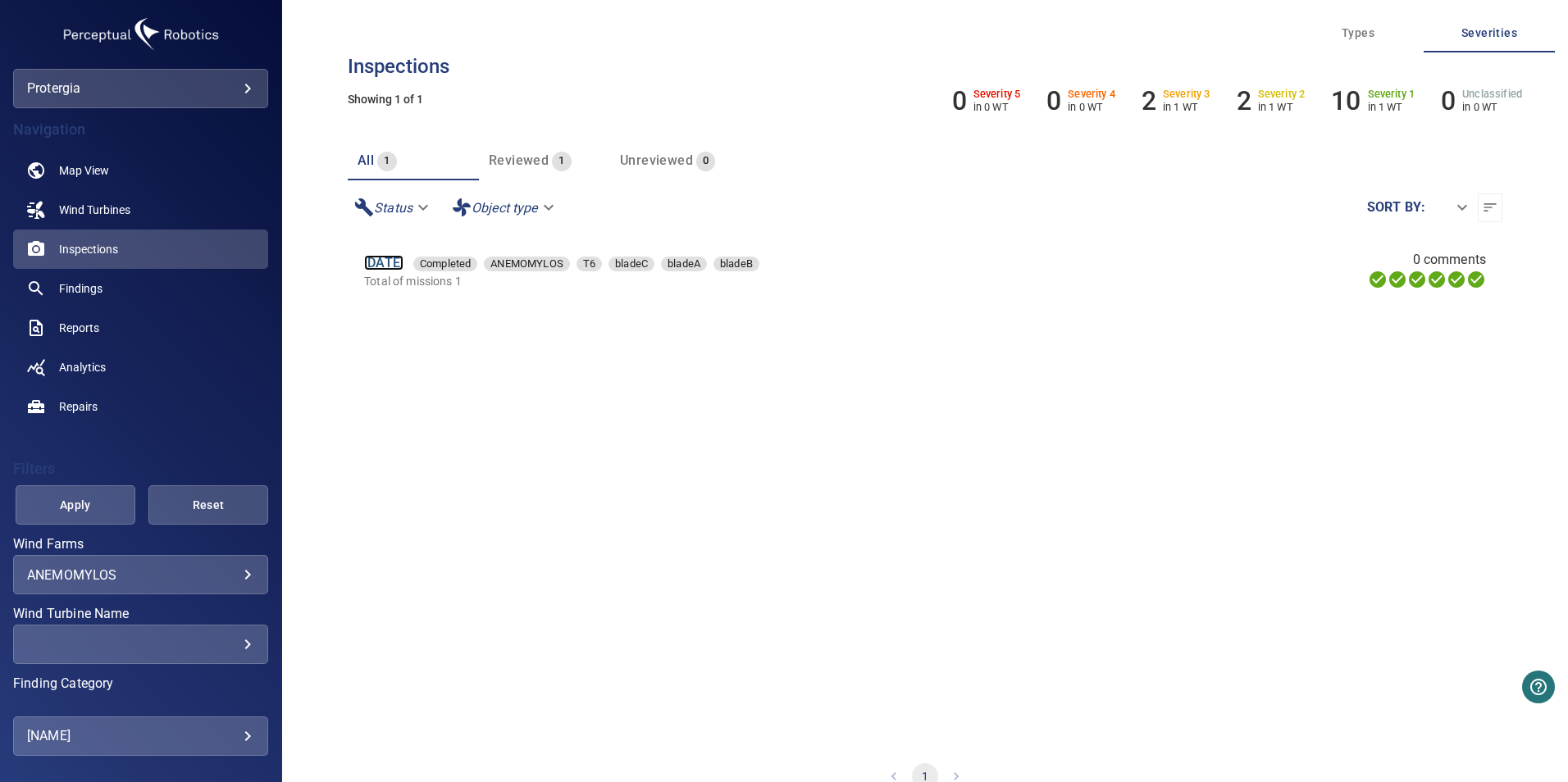 click on "[DATE]" at bounding box center (384, 262) 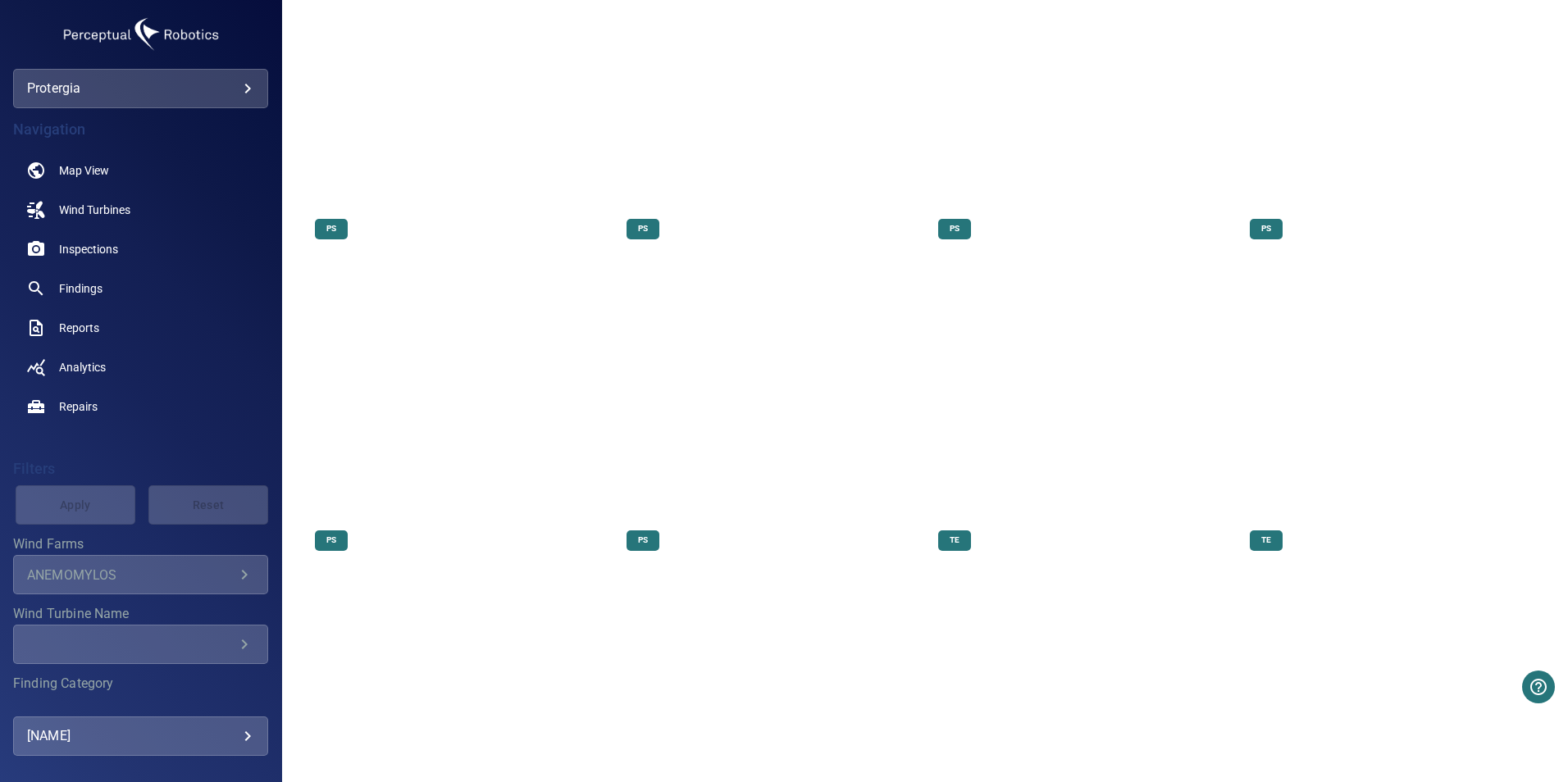 scroll, scrollTop: 2295, scrollLeft: 0, axis: vertical 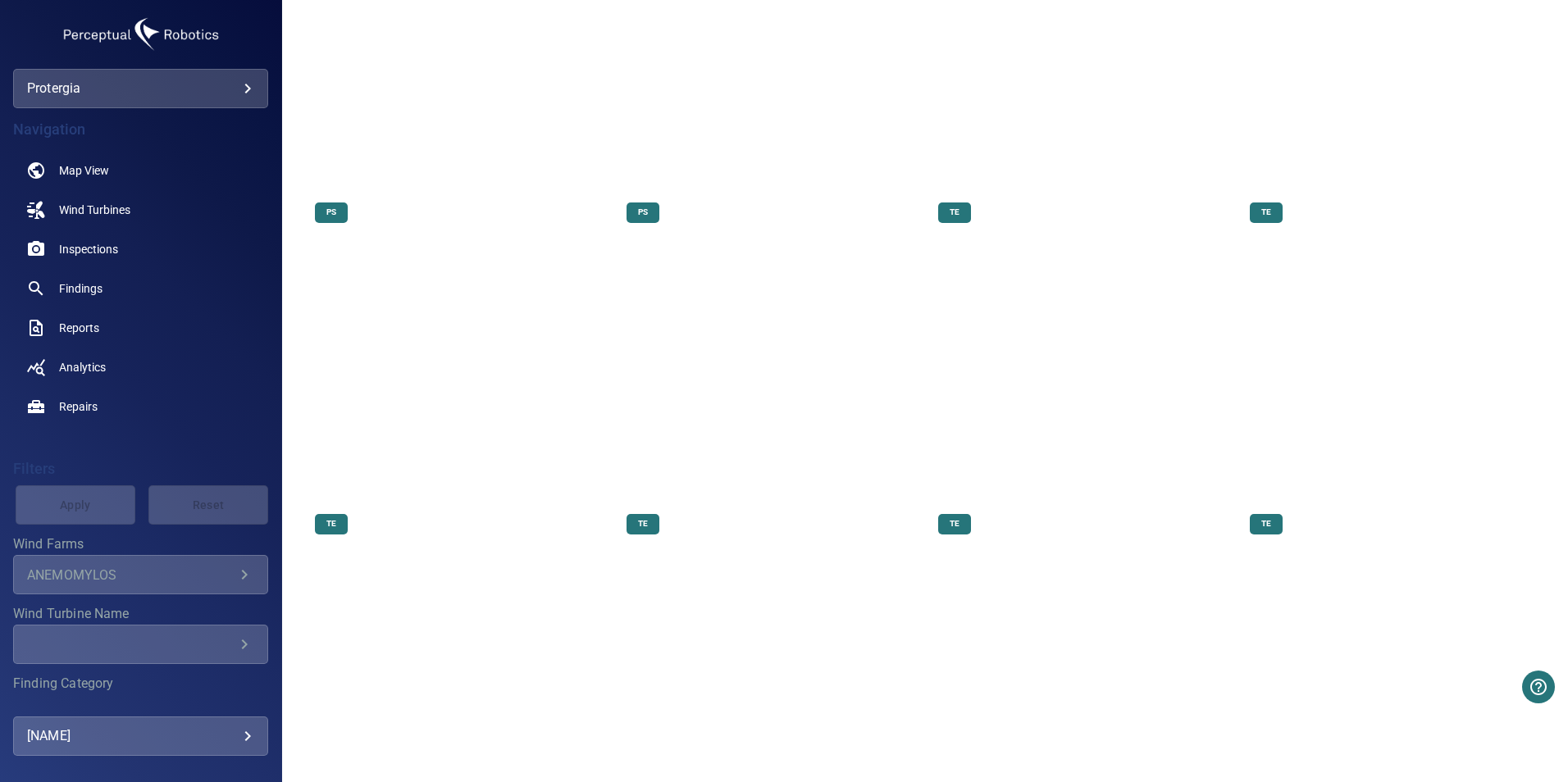 click at bounding box center [1393, 345] 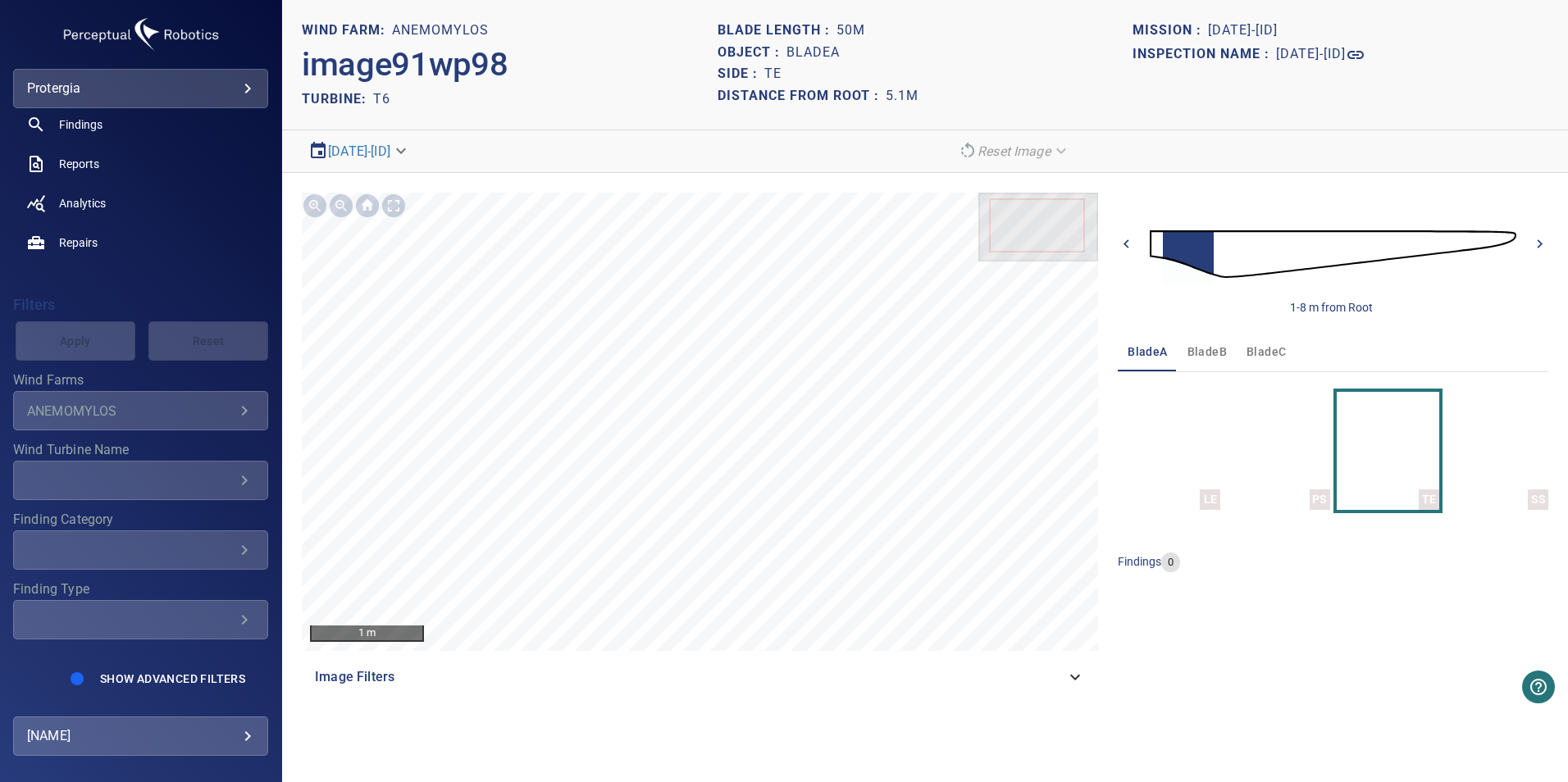 scroll, scrollTop: 166, scrollLeft: 0, axis: vertical 